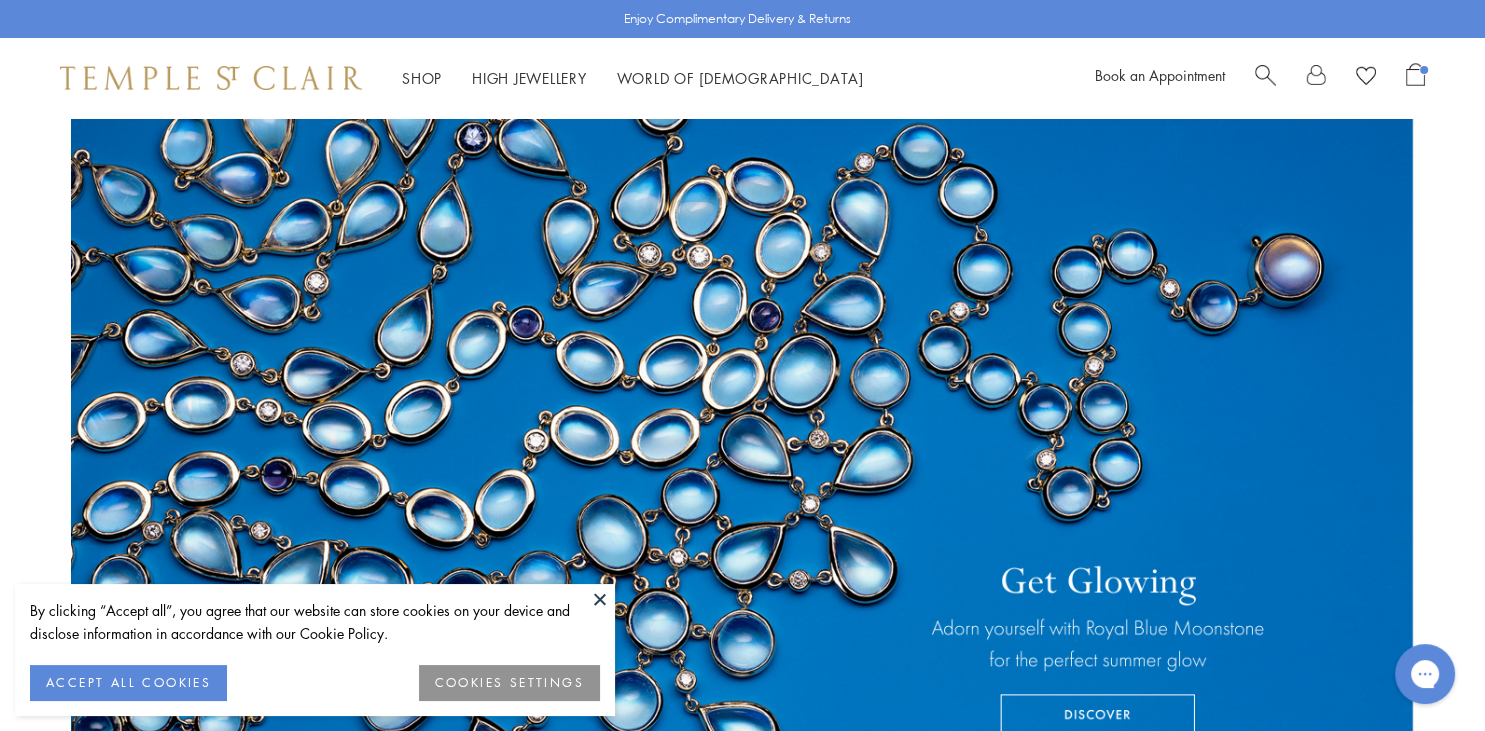 scroll, scrollTop: 0, scrollLeft: 0, axis: both 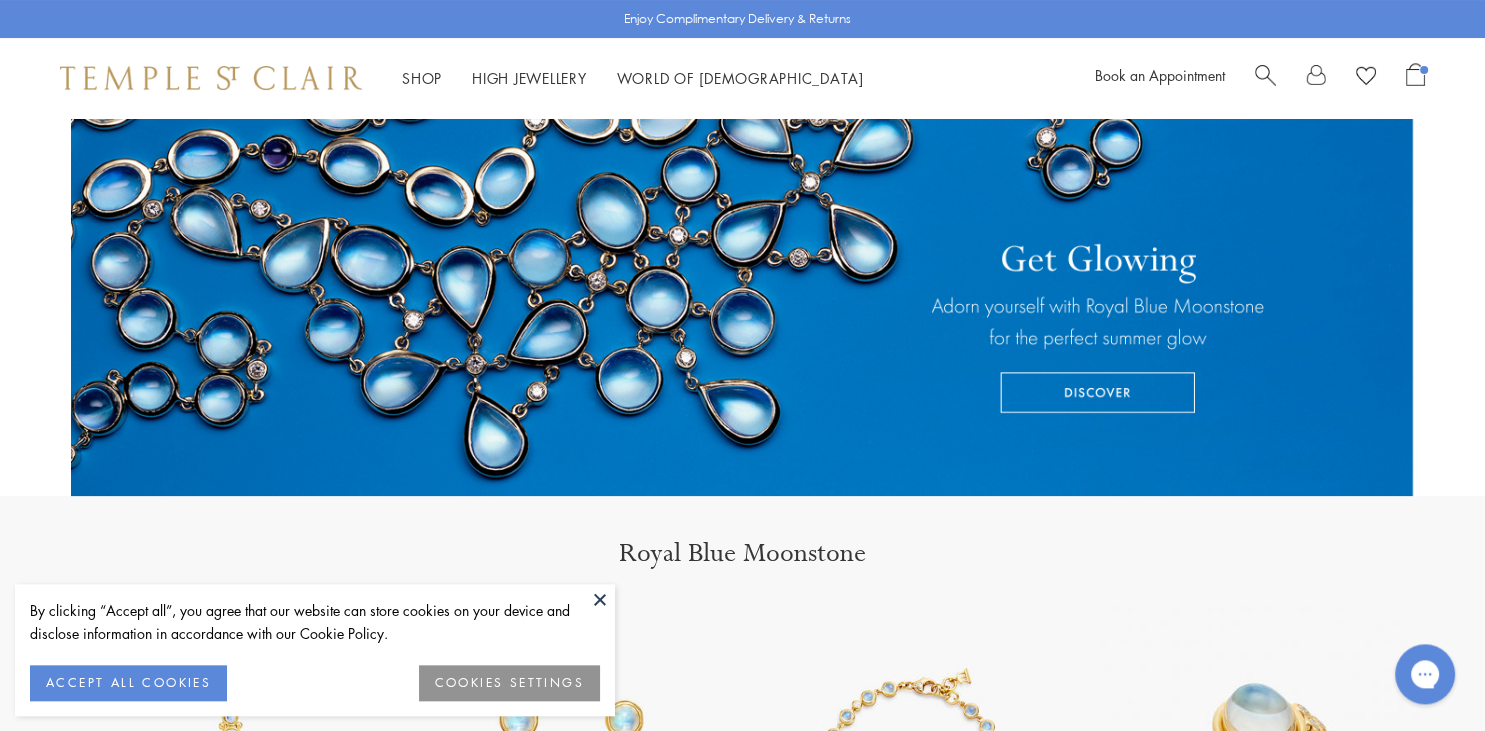 click at bounding box center (600, 599) 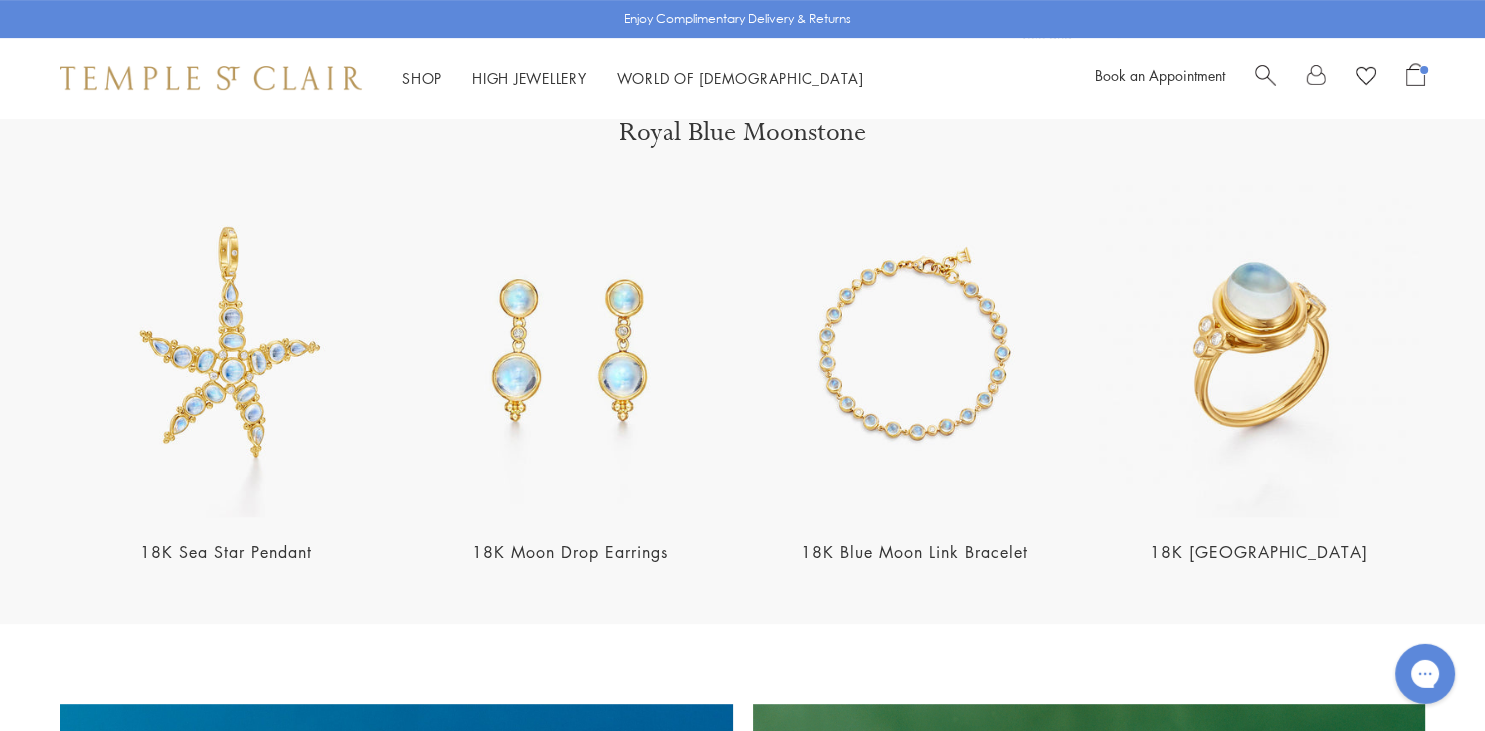 scroll, scrollTop: 756, scrollLeft: 0, axis: vertical 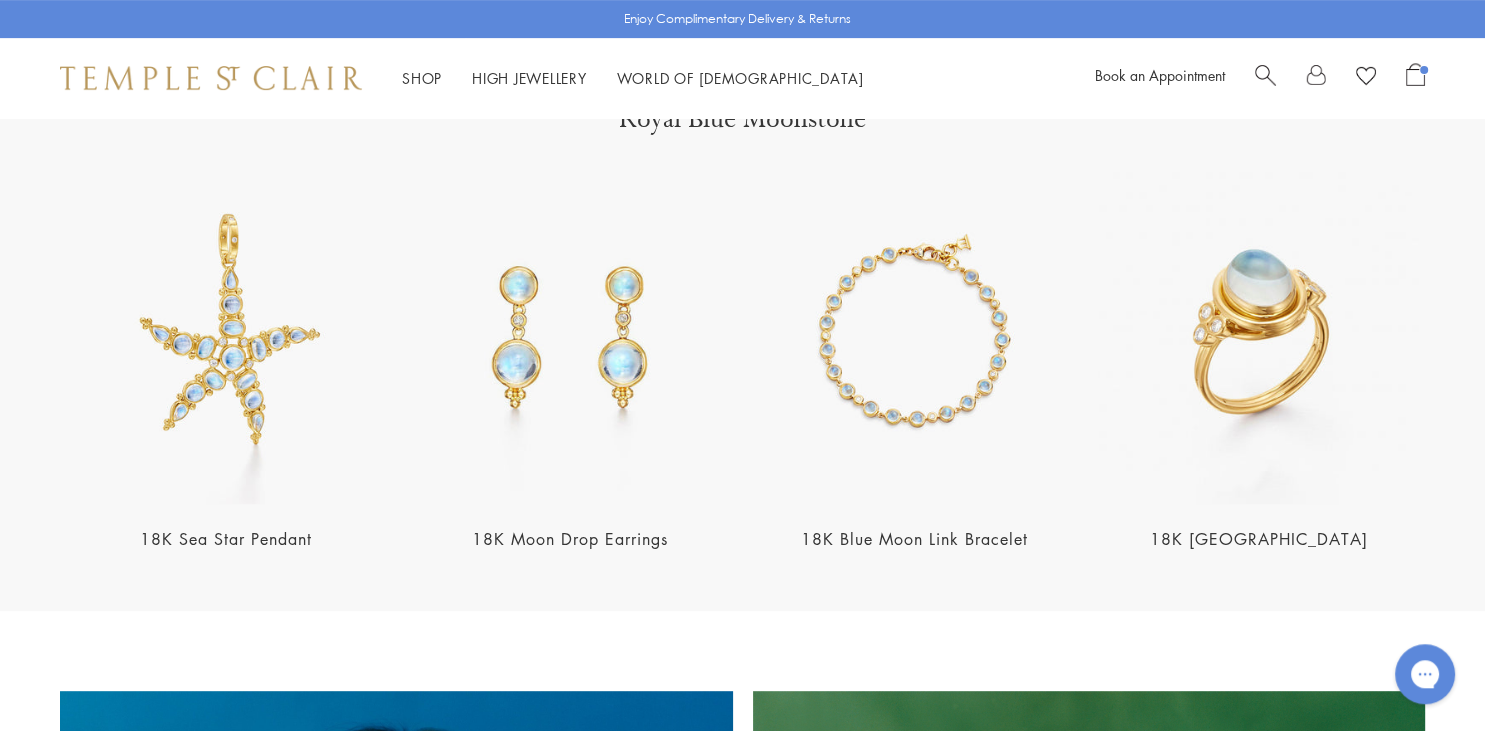 click at bounding box center (226, 338) 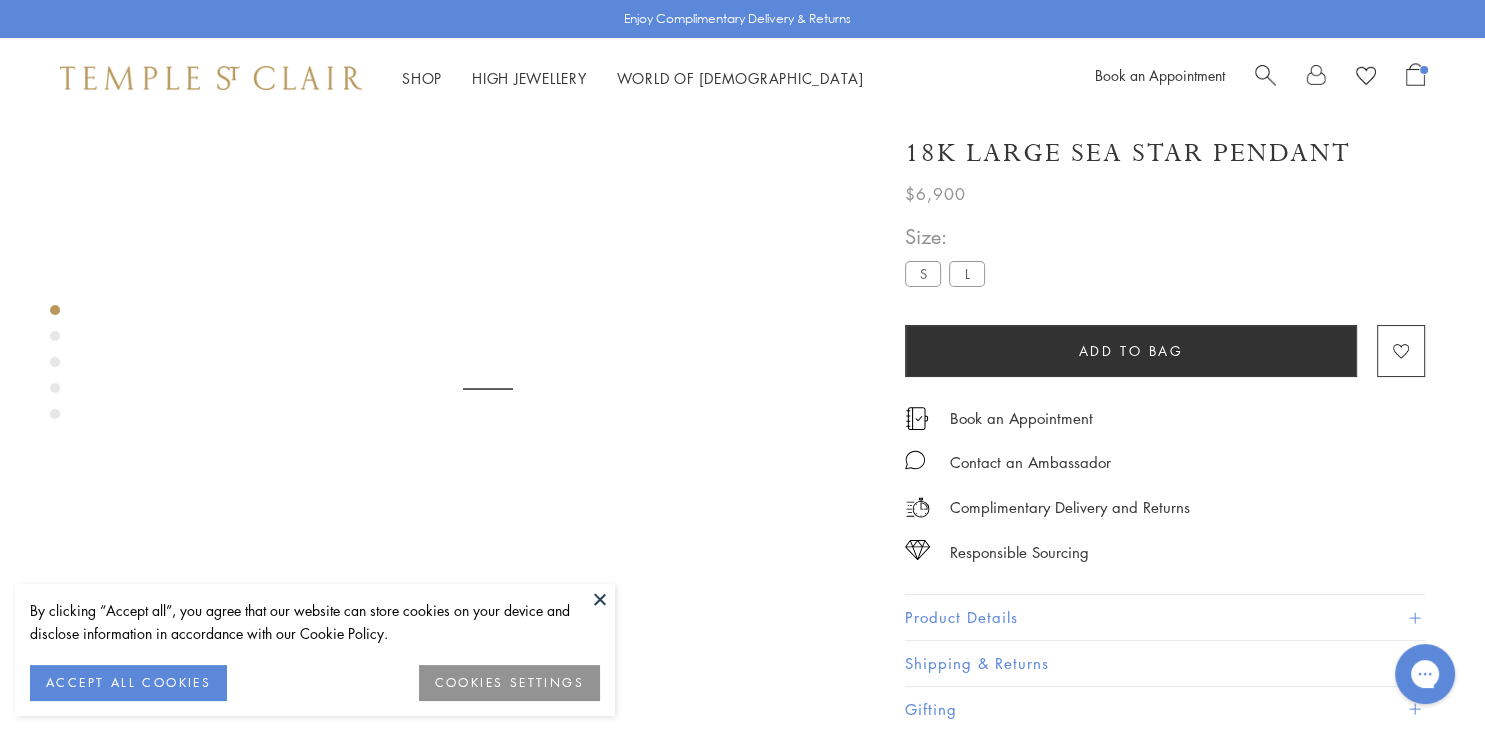 scroll, scrollTop: 118, scrollLeft: 0, axis: vertical 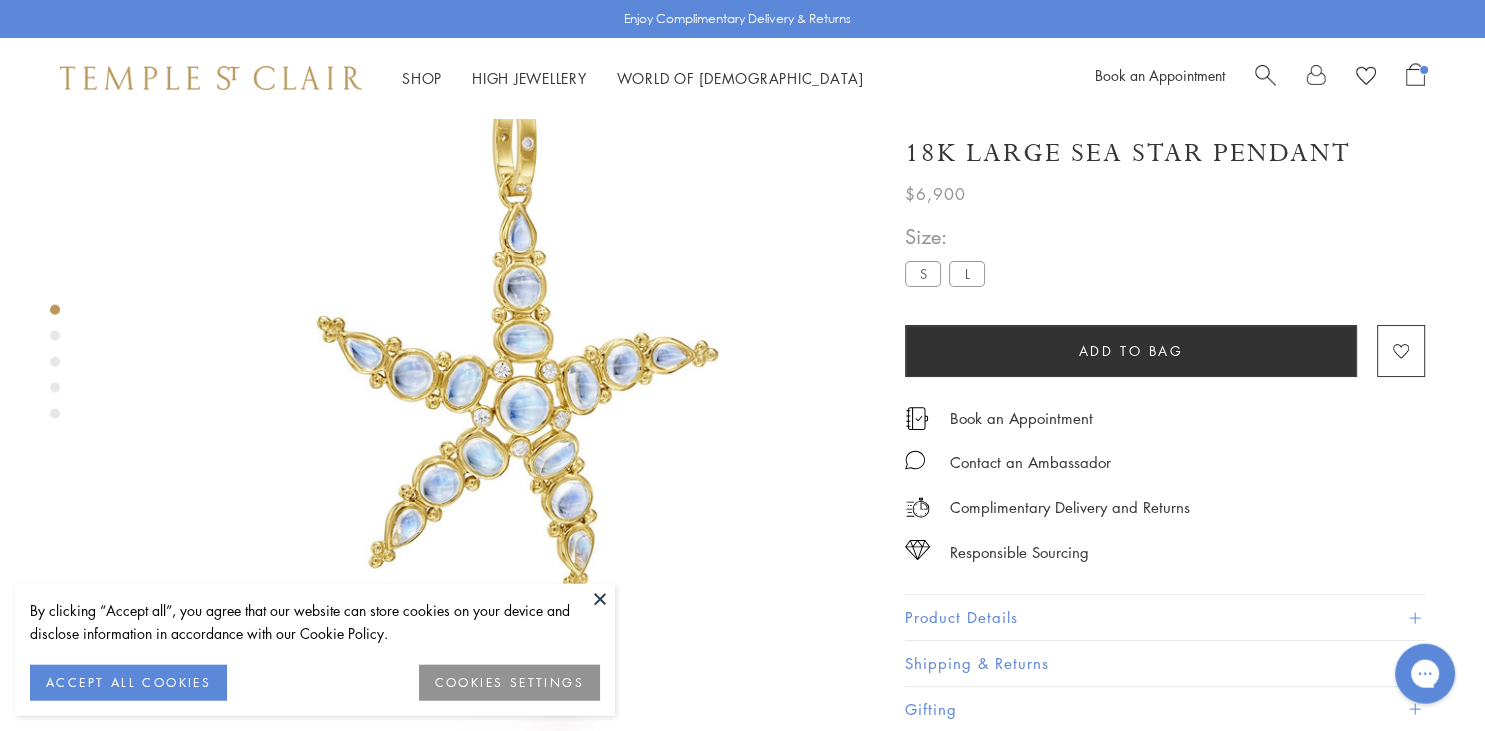 click at bounding box center (487, 388) 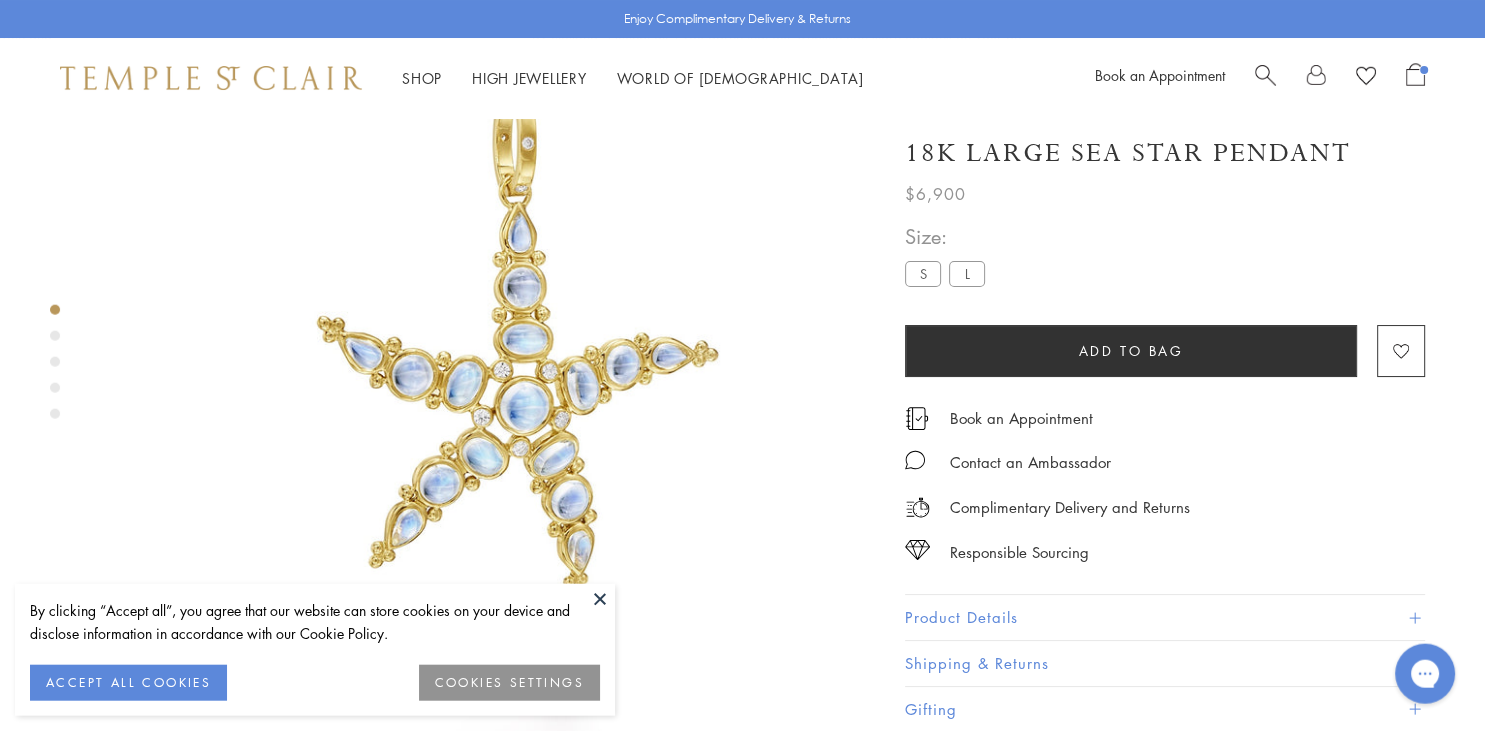 scroll, scrollTop: 137, scrollLeft: 0, axis: vertical 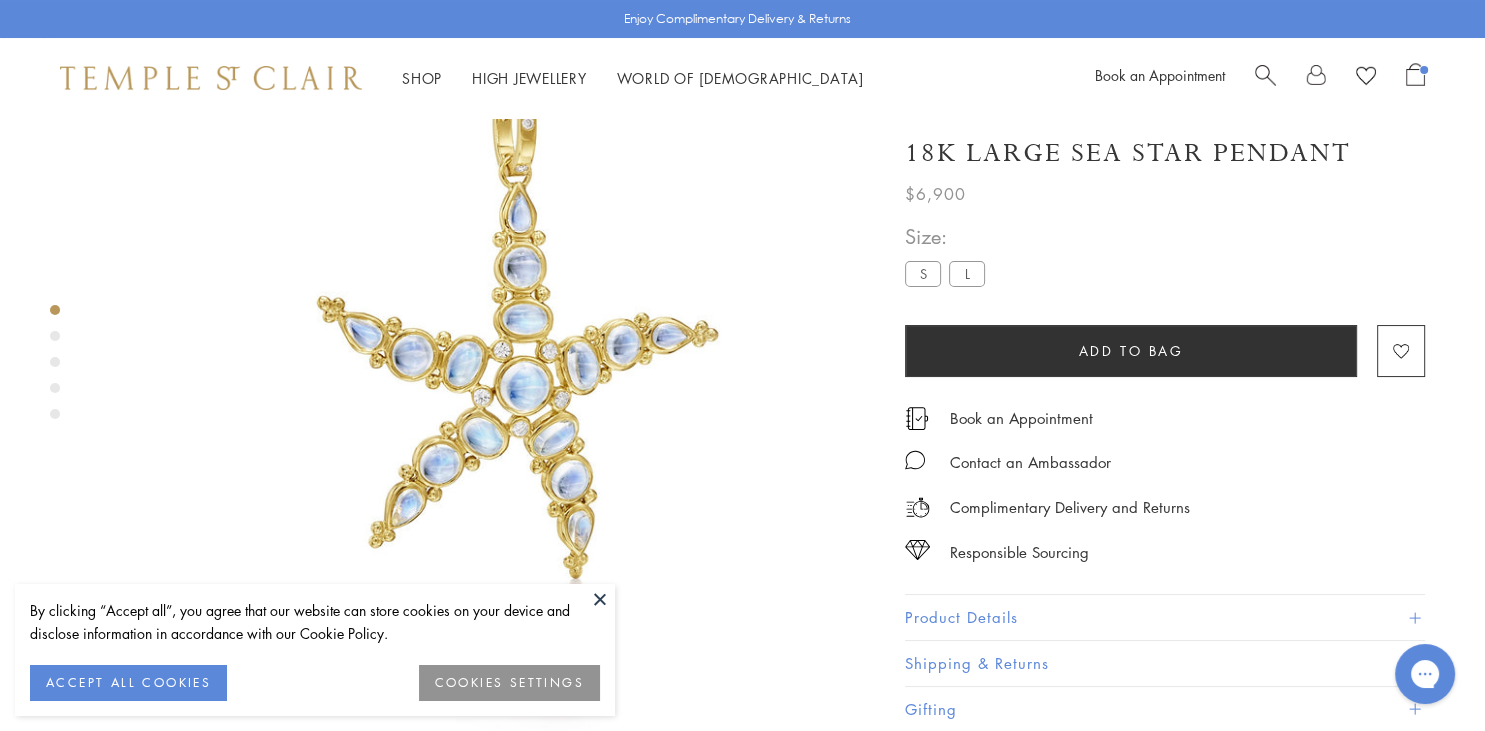 click at bounding box center [487, 368] 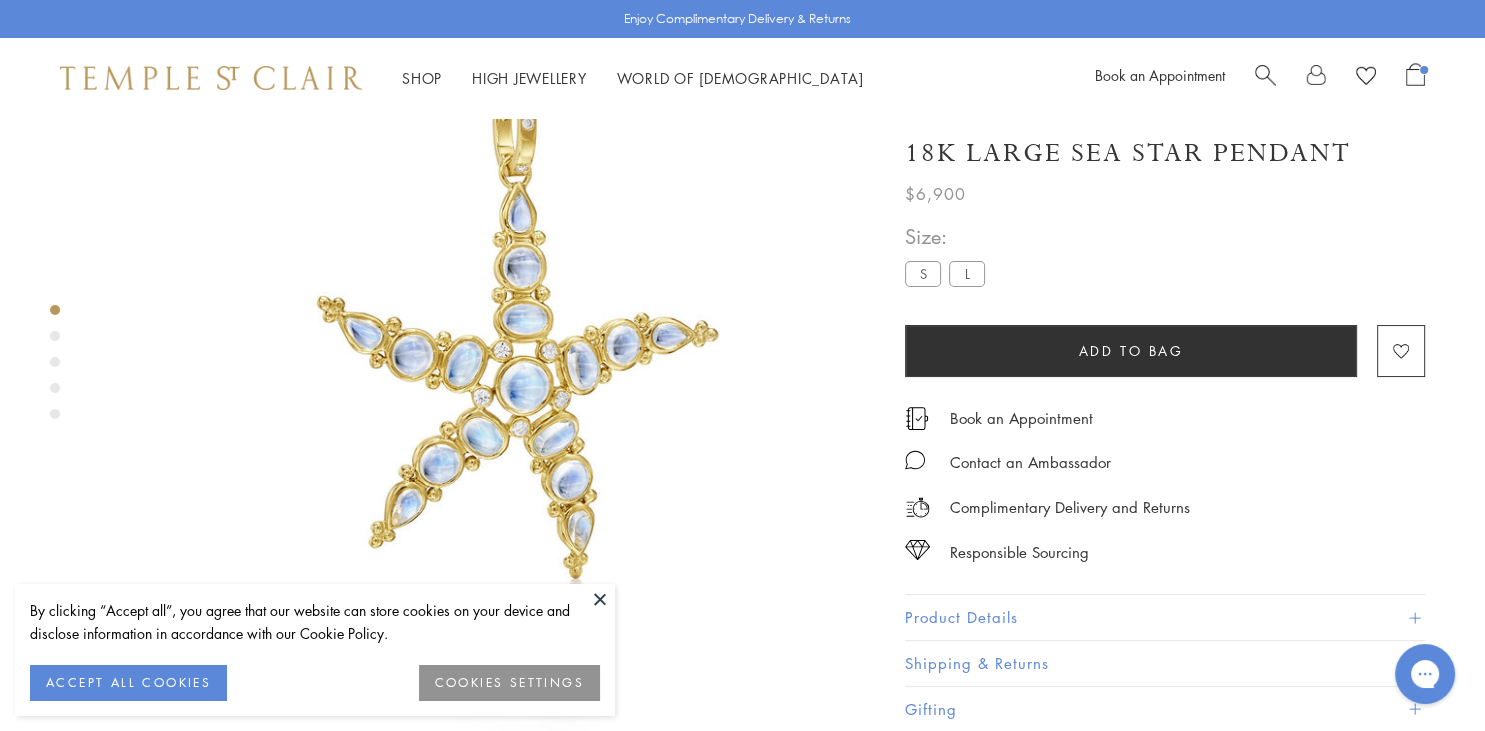 click at bounding box center [487, 368] 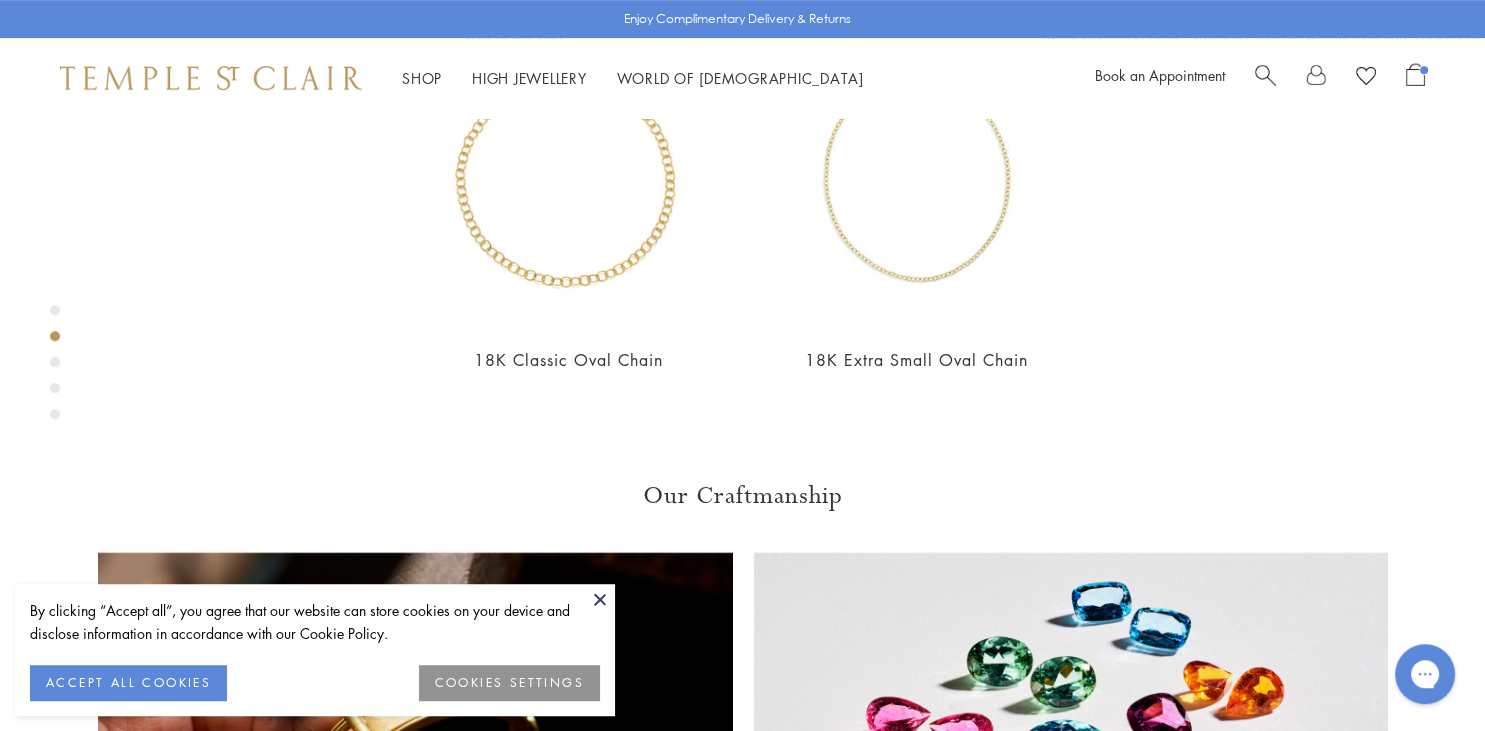 scroll, scrollTop: 896, scrollLeft: 0, axis: vertical 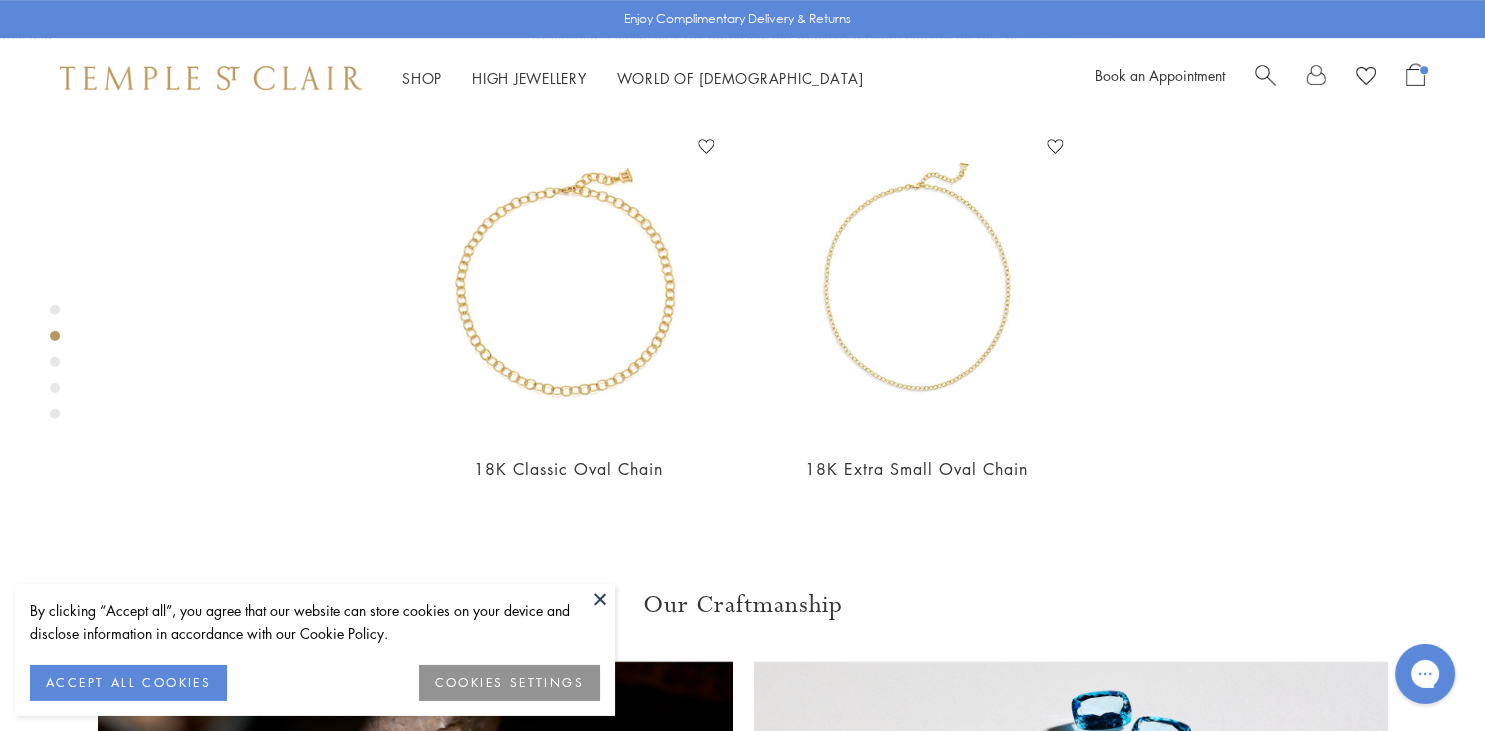 click on "S" at bounding box center (923, -467) 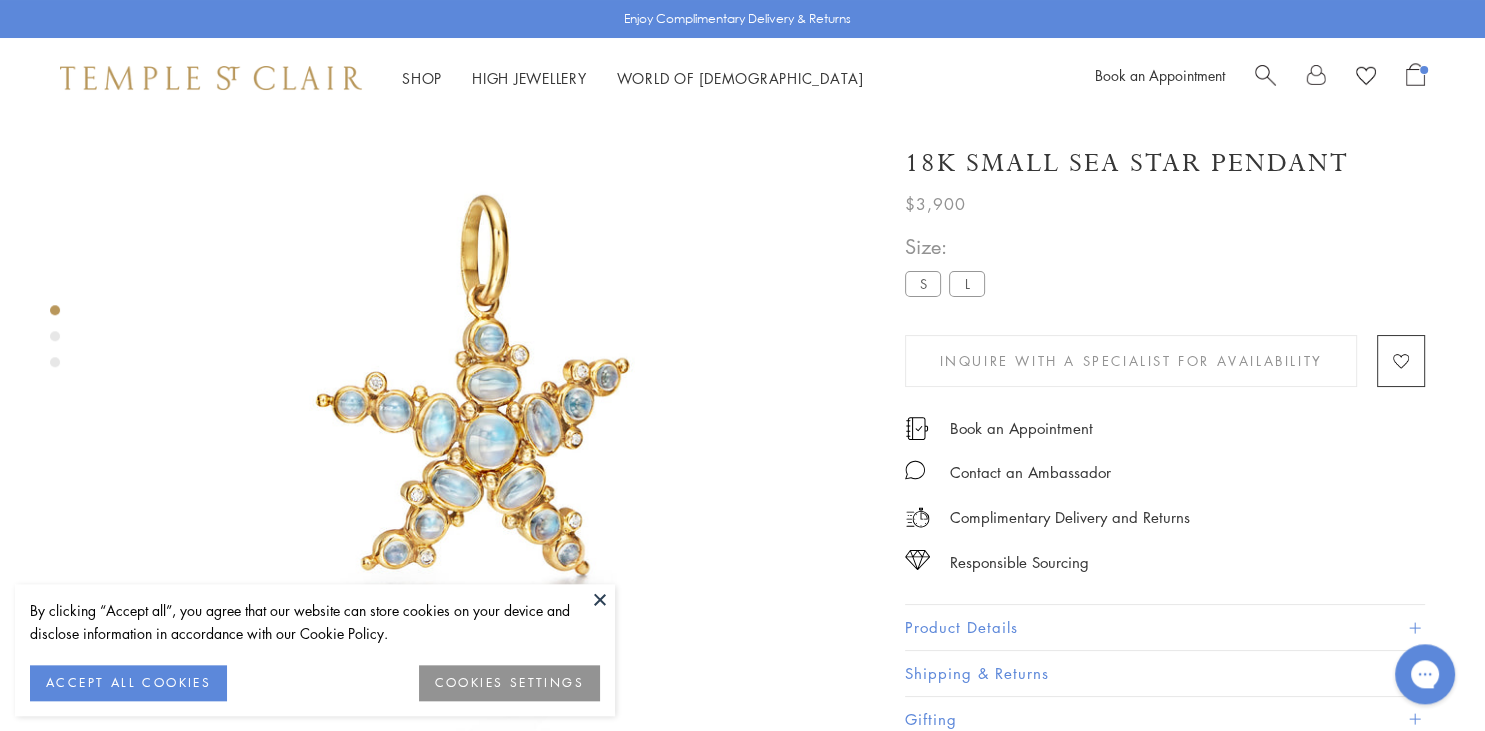 scroll, scrollTop: 117, scrollLeft: 0, axis: vertical 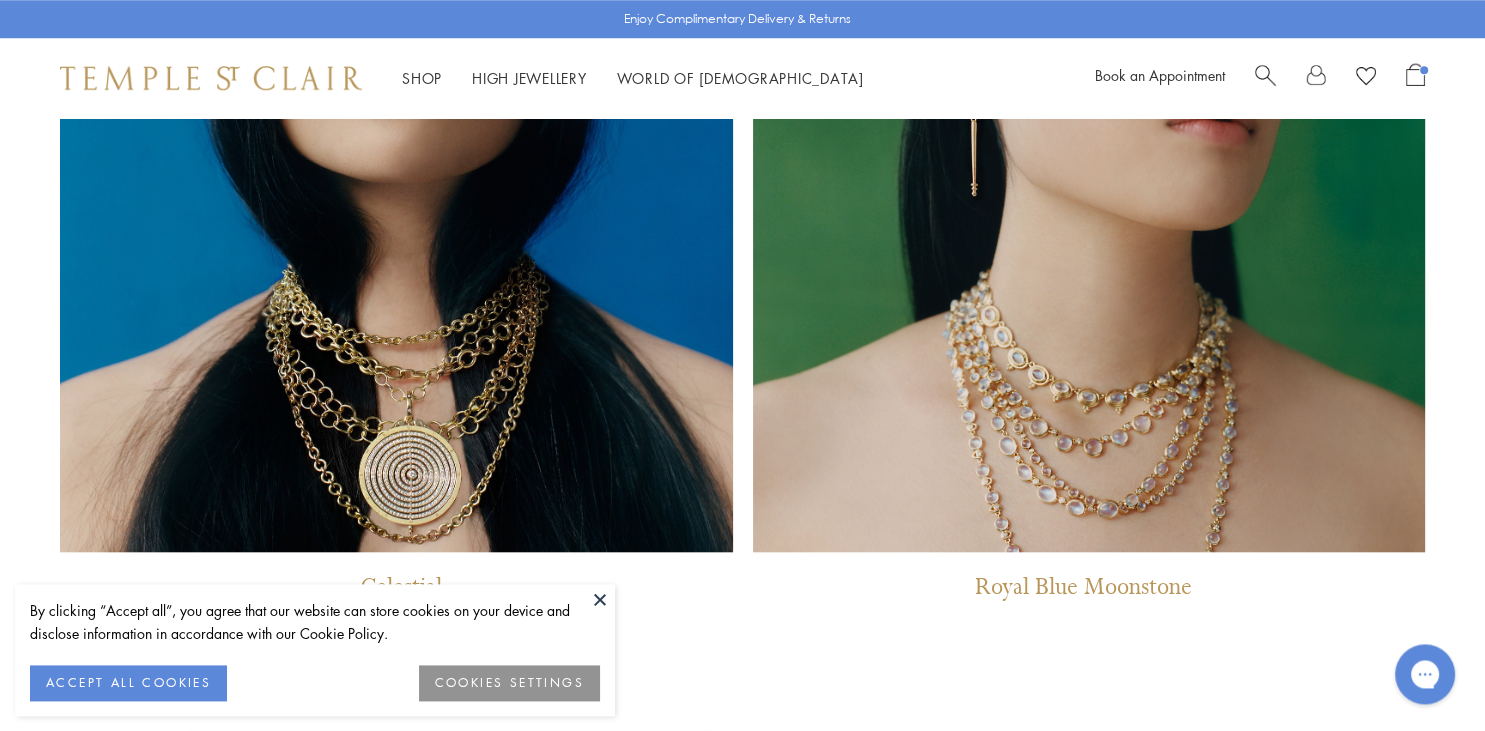 click at bounding box center [1089, 132] 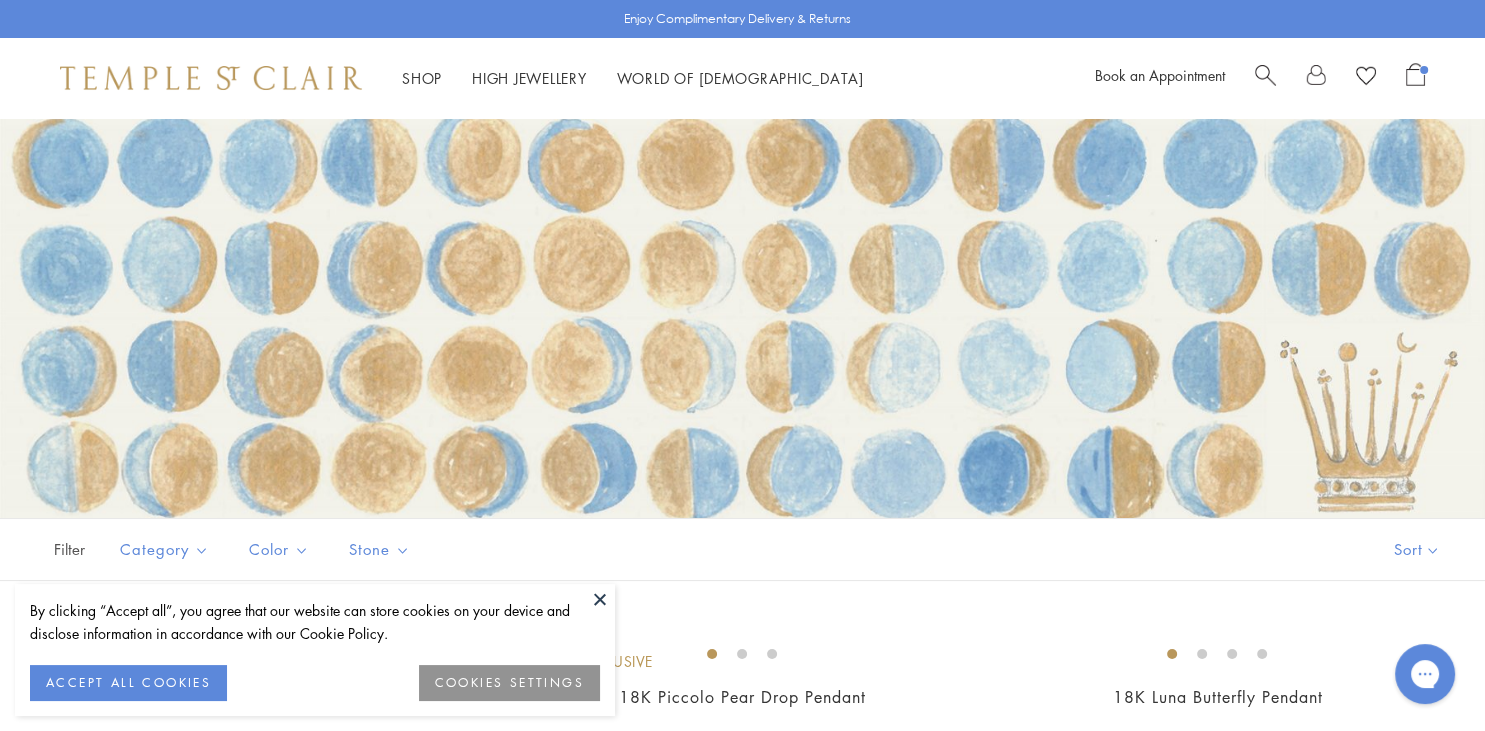 scroll, scrollTop: 0, scrollLeft: 0, axis: both 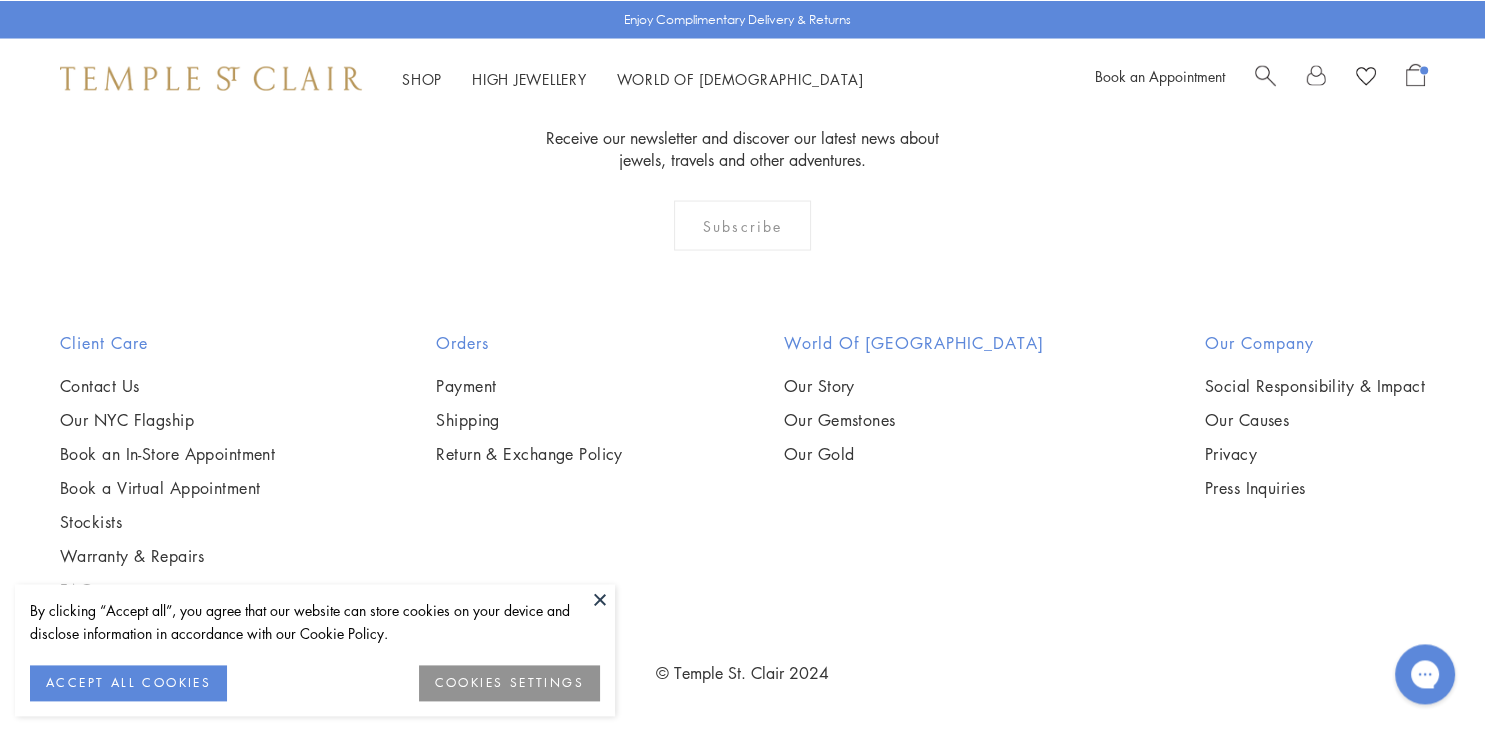click at bounding box center (0, 0) 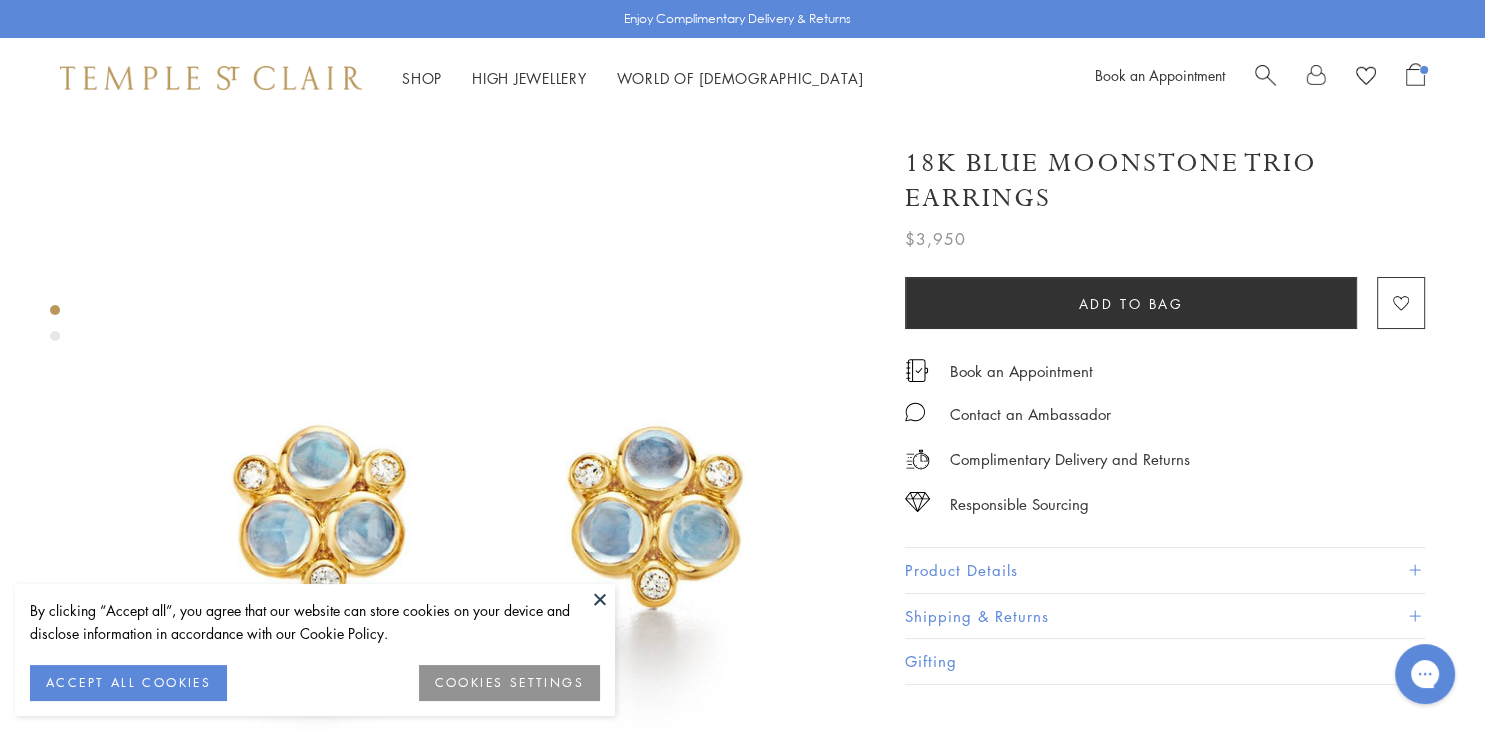 scroll, scrollTop: 0, scrollLeft: 0, axis: both 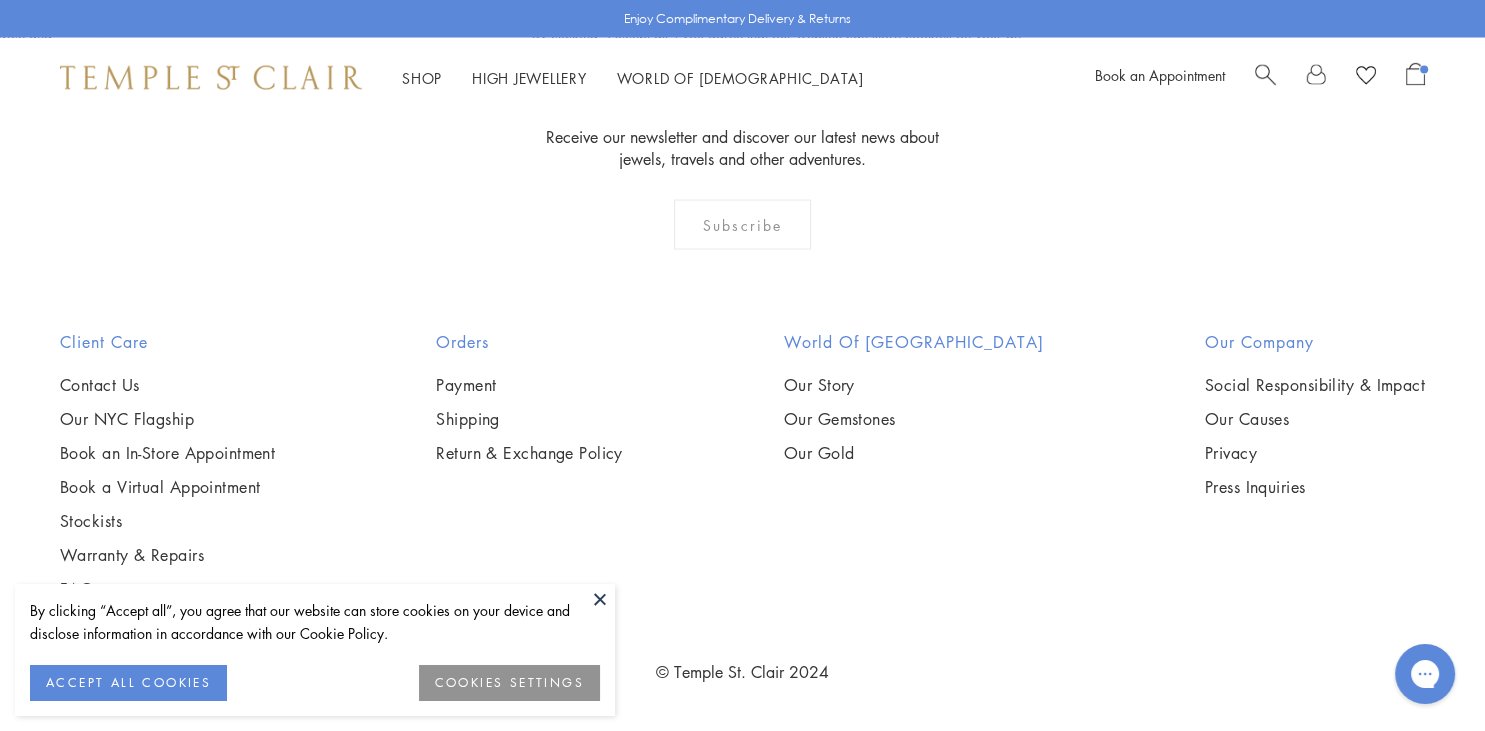 click at bounding box center (0, 0) 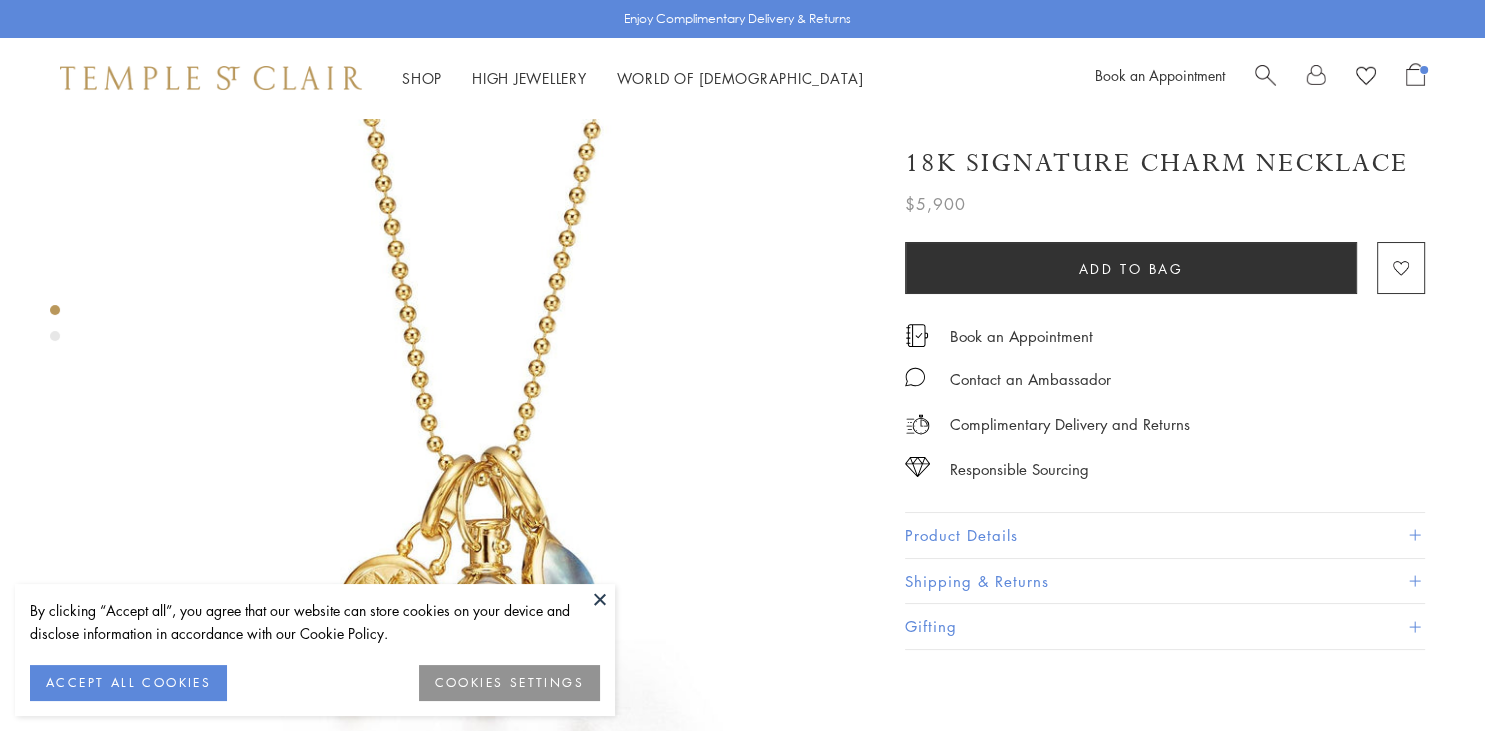 scroll, scrollTop: 0, scrollLeft: 0, axis: both 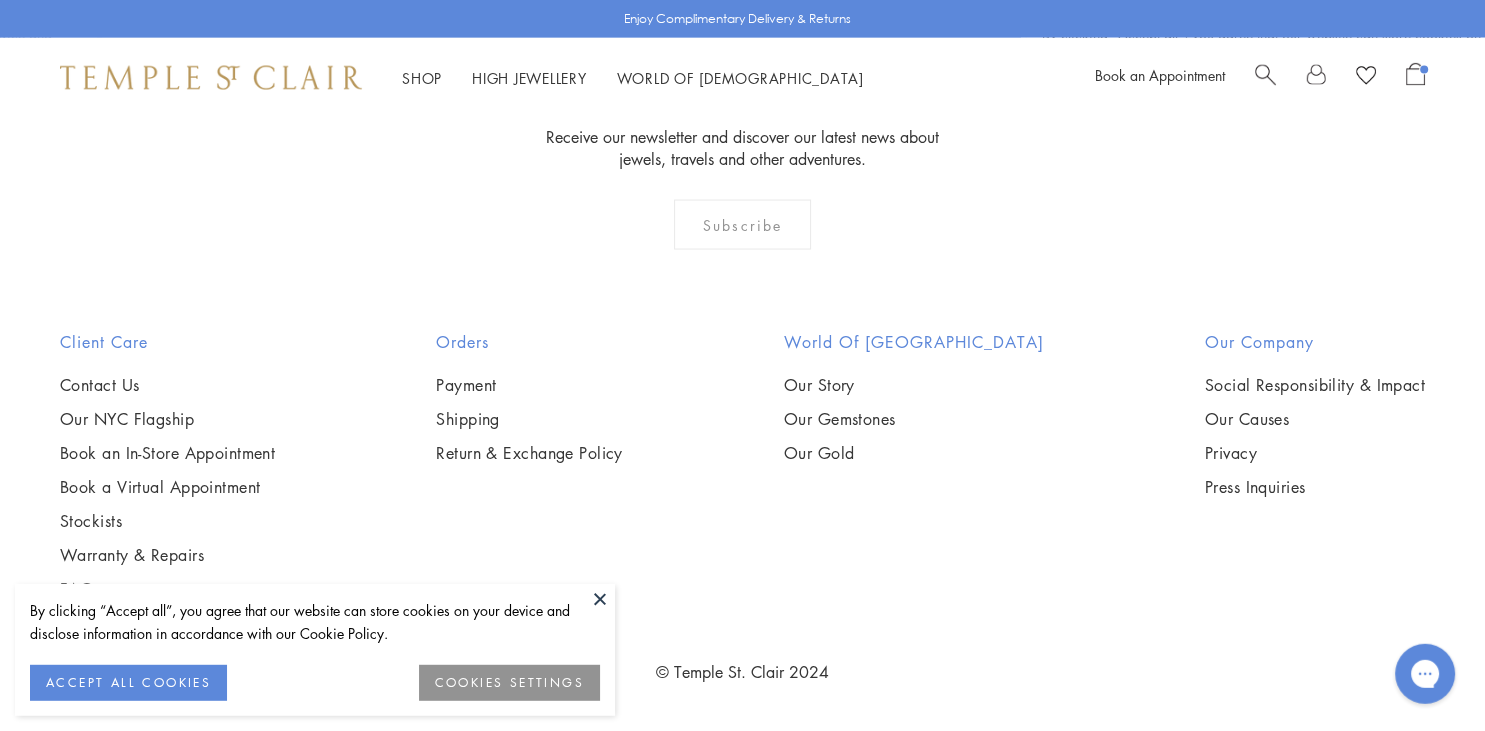 click at bounding box center (0, 0) 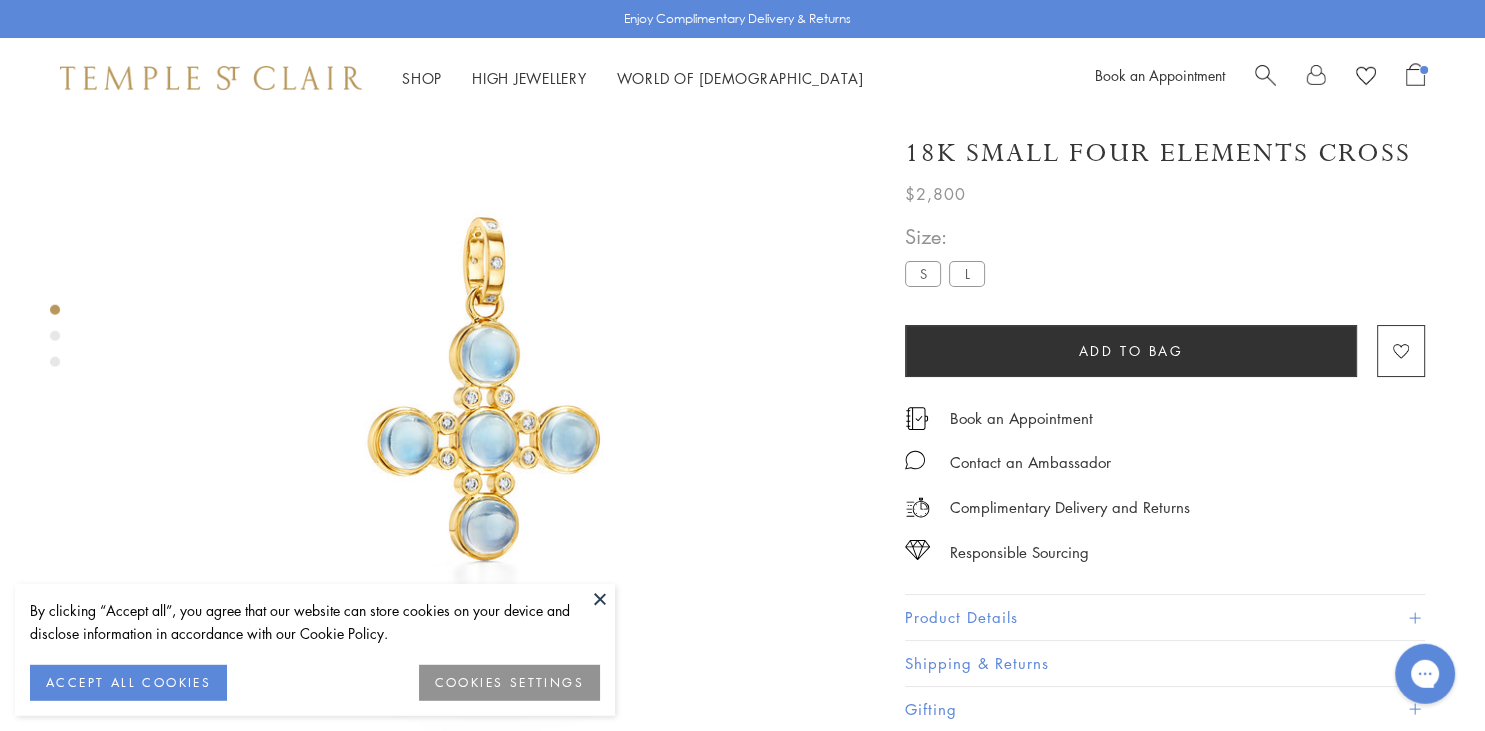 scroll, scrollTop: 118, scrollLeft: 0, axis: vertical 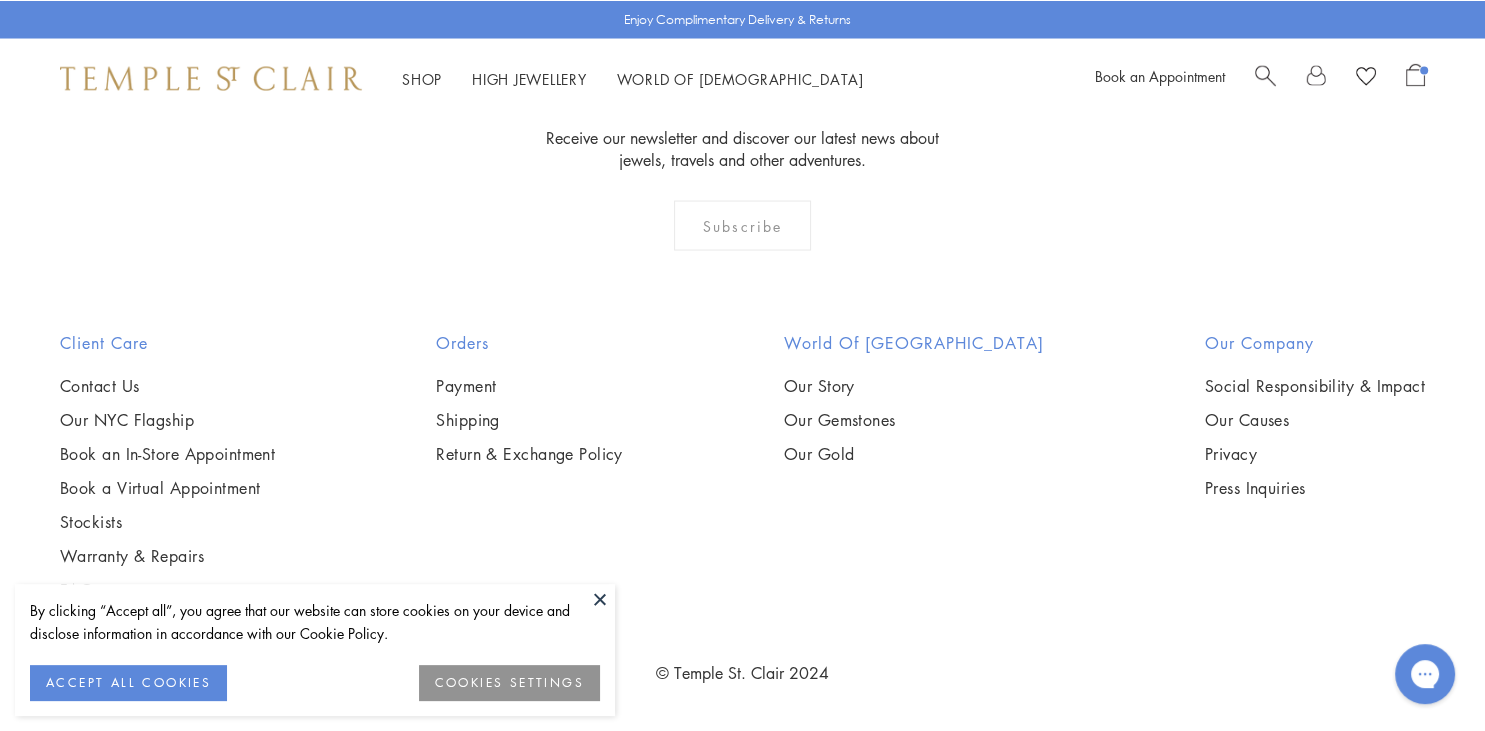 drag, startPoint x: 1478, startPoint y: 540, endPoint x: 40, endPoint y: 9, distance: 1532.9073 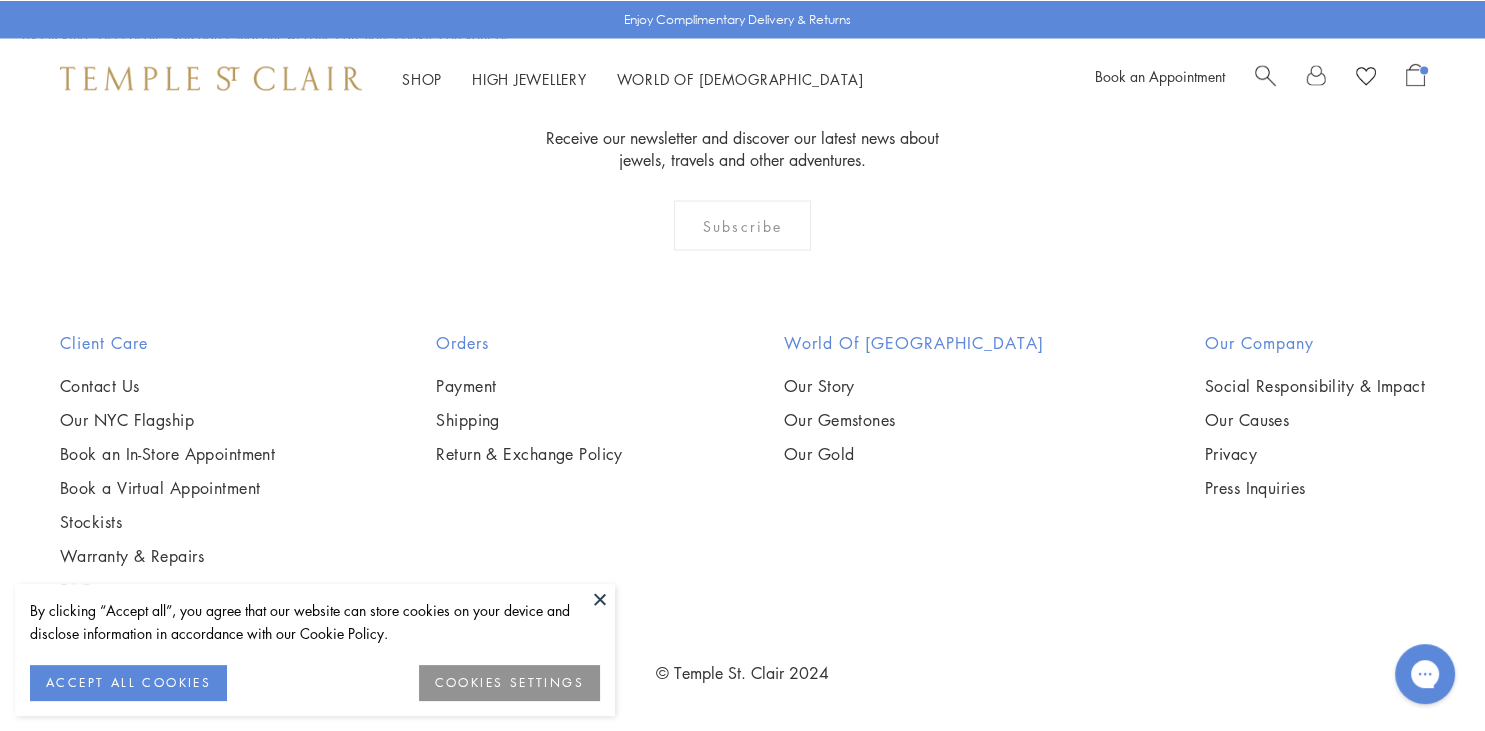 click on "2" at bounding box center [744, -99] 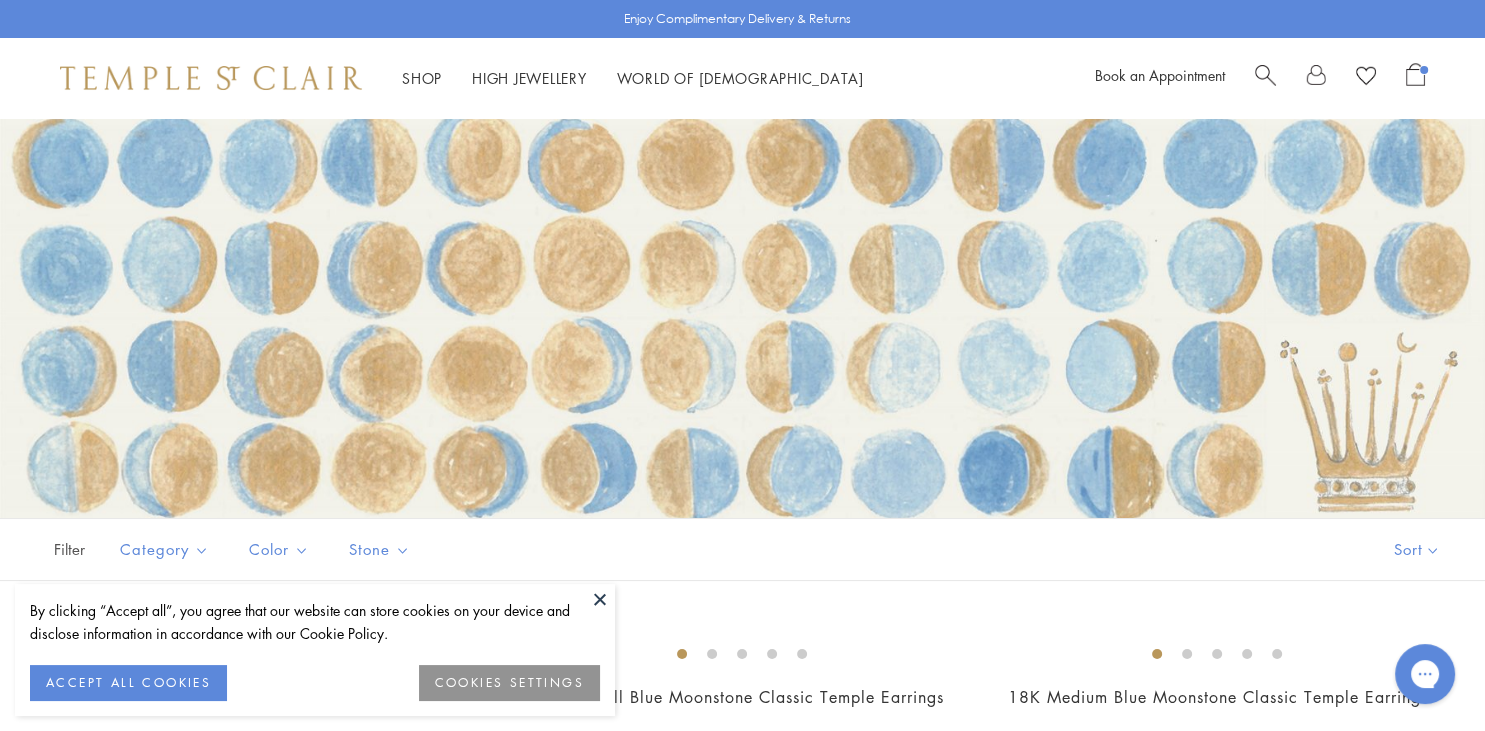 scroll, scrollTop: 0, scrollLeft: 0, axis: both 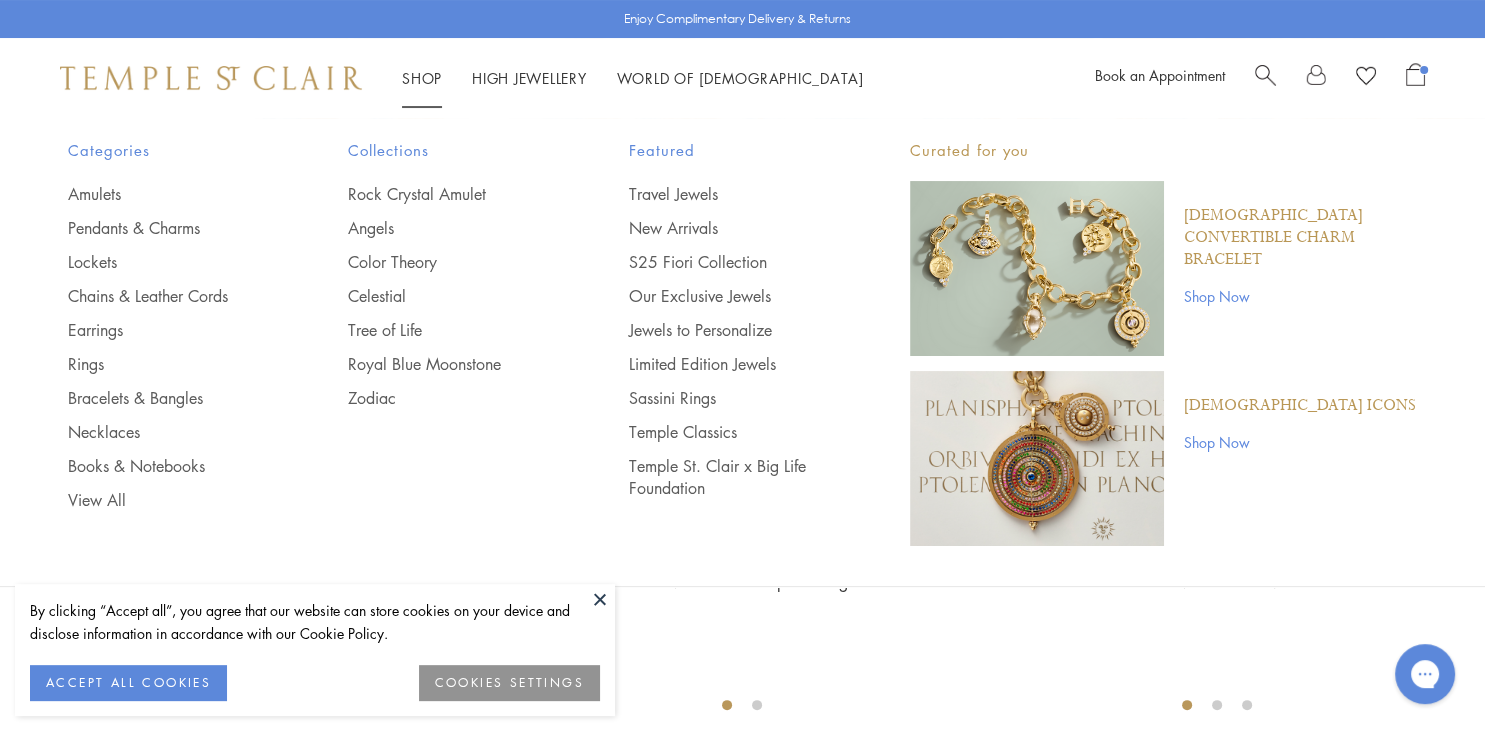 click on "Shop Shop" at bounding box center [422, 78] 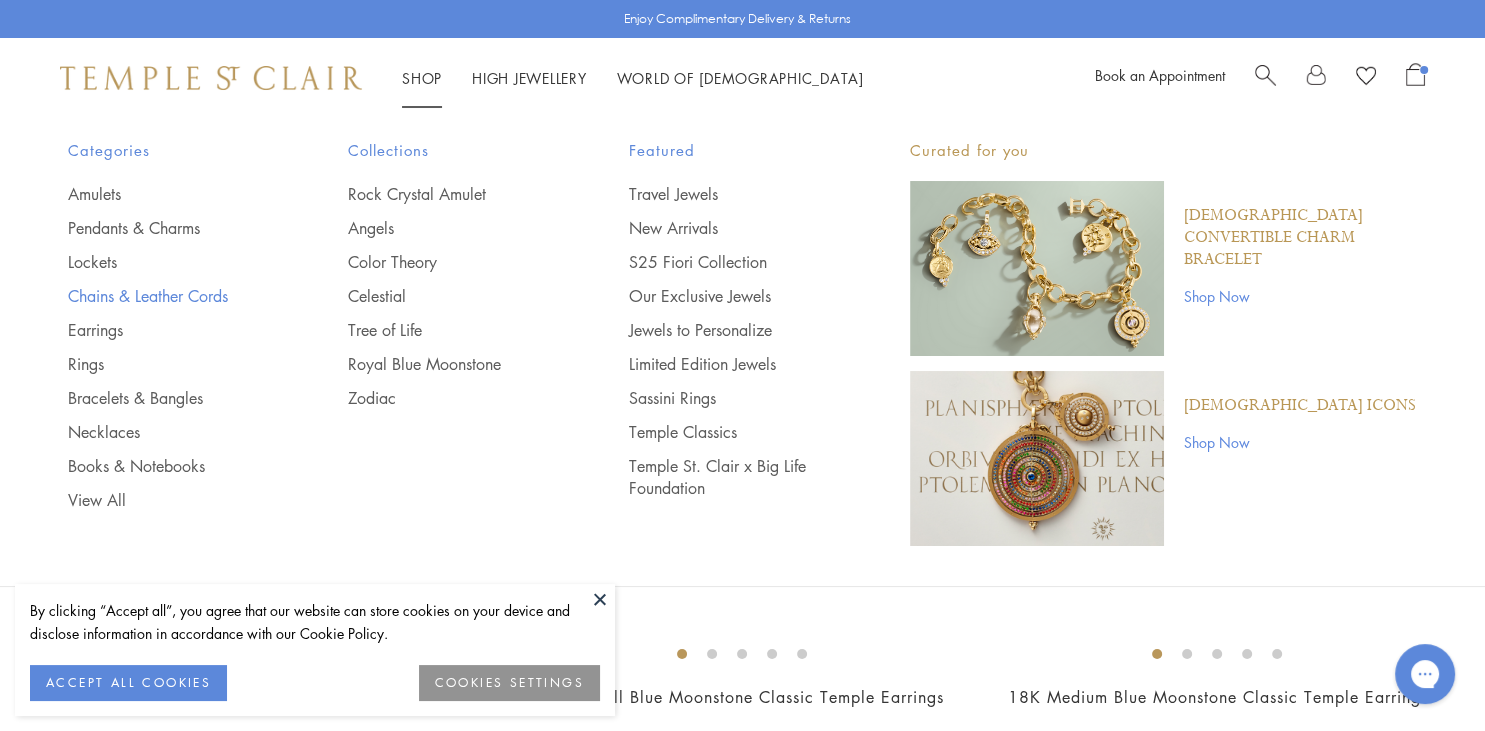 click on "Chains & Leather Cords" at bounding box center (168, 296) 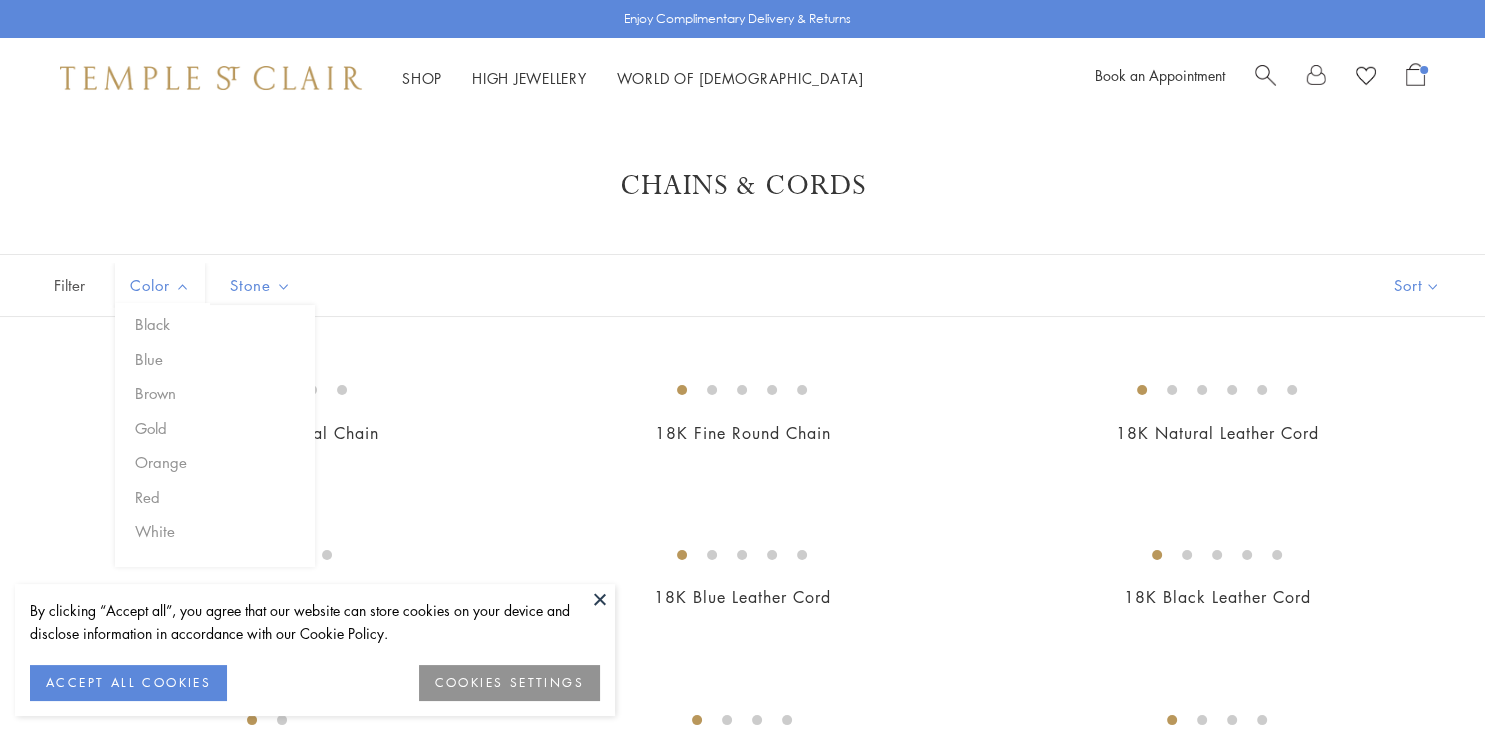 scroll, scrollTop: 0, scrollLeft: 0, axis: both 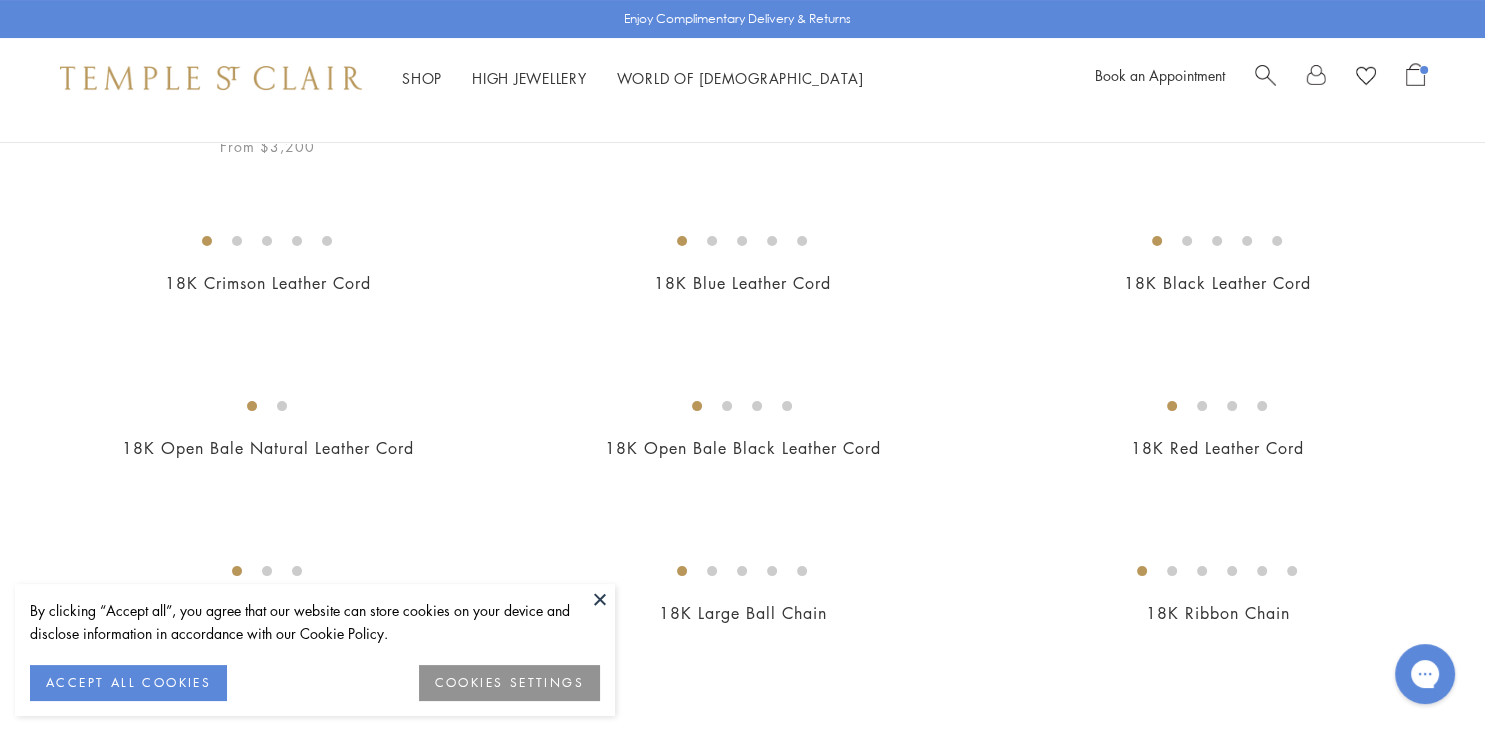 click at bounding box center [0, 0] 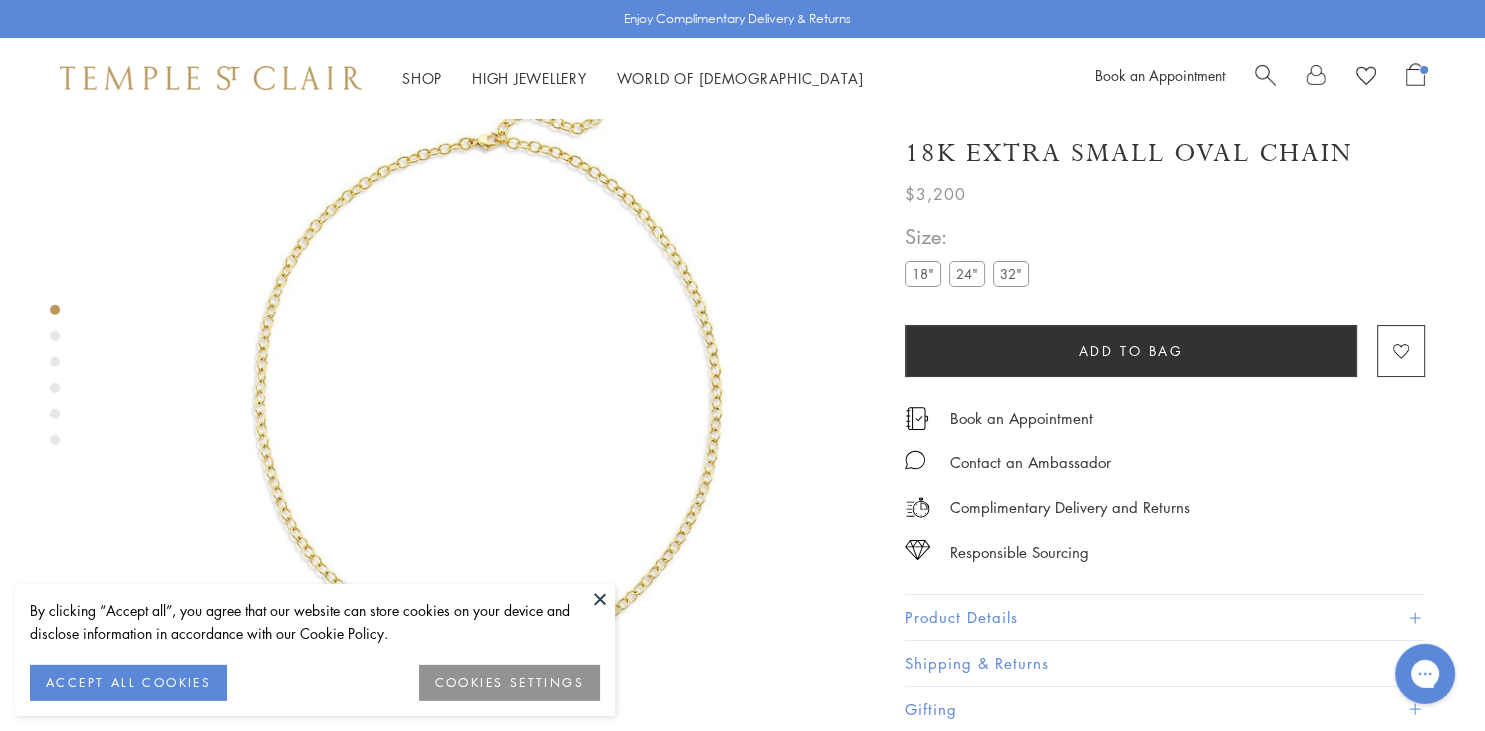 scroll, scrollTop: 118, scrollLeft: 0, axis: vertical 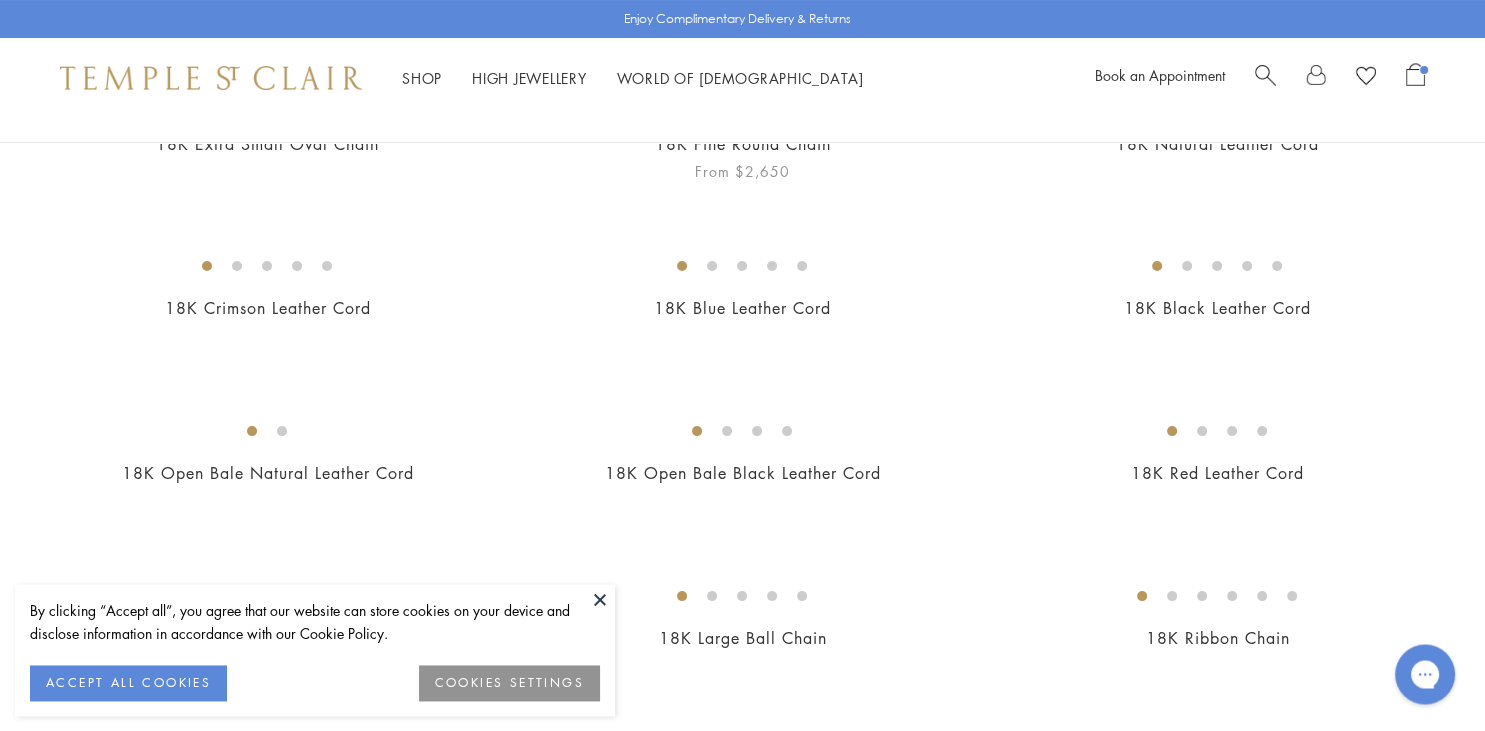 click at bounding box center [0, 0] 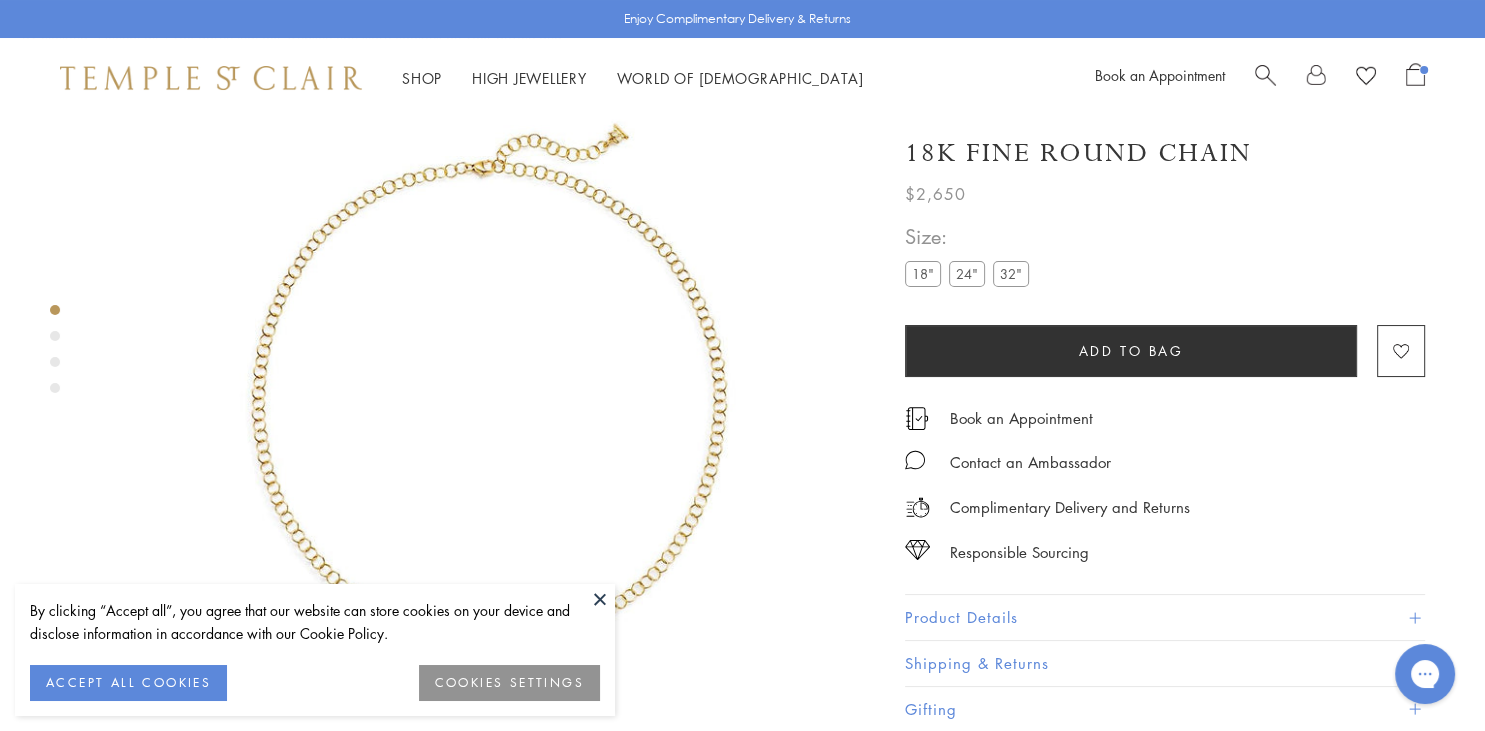 scroll, scrollTop: 118, scrollLeft: 0, axis: vertical 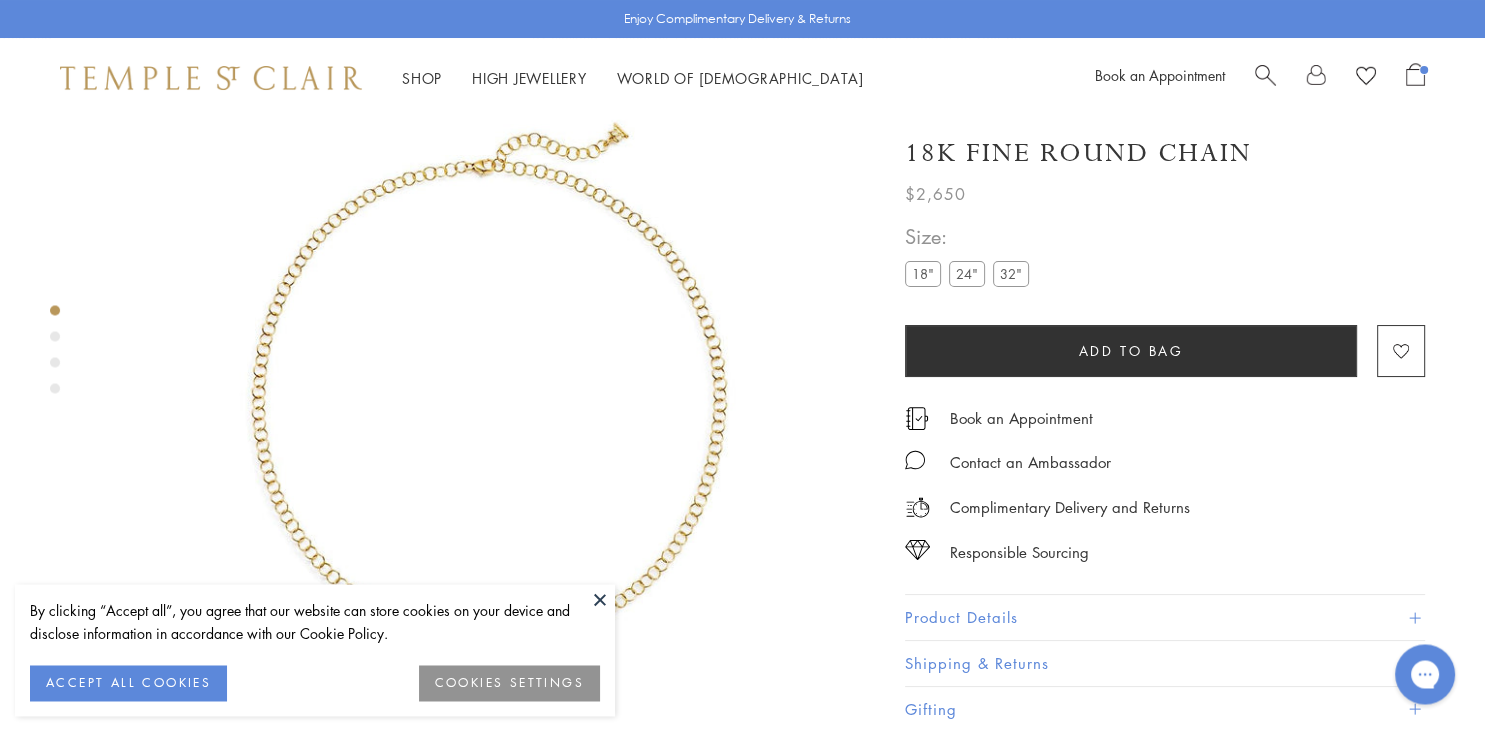 click at bounding box center [487, 387] 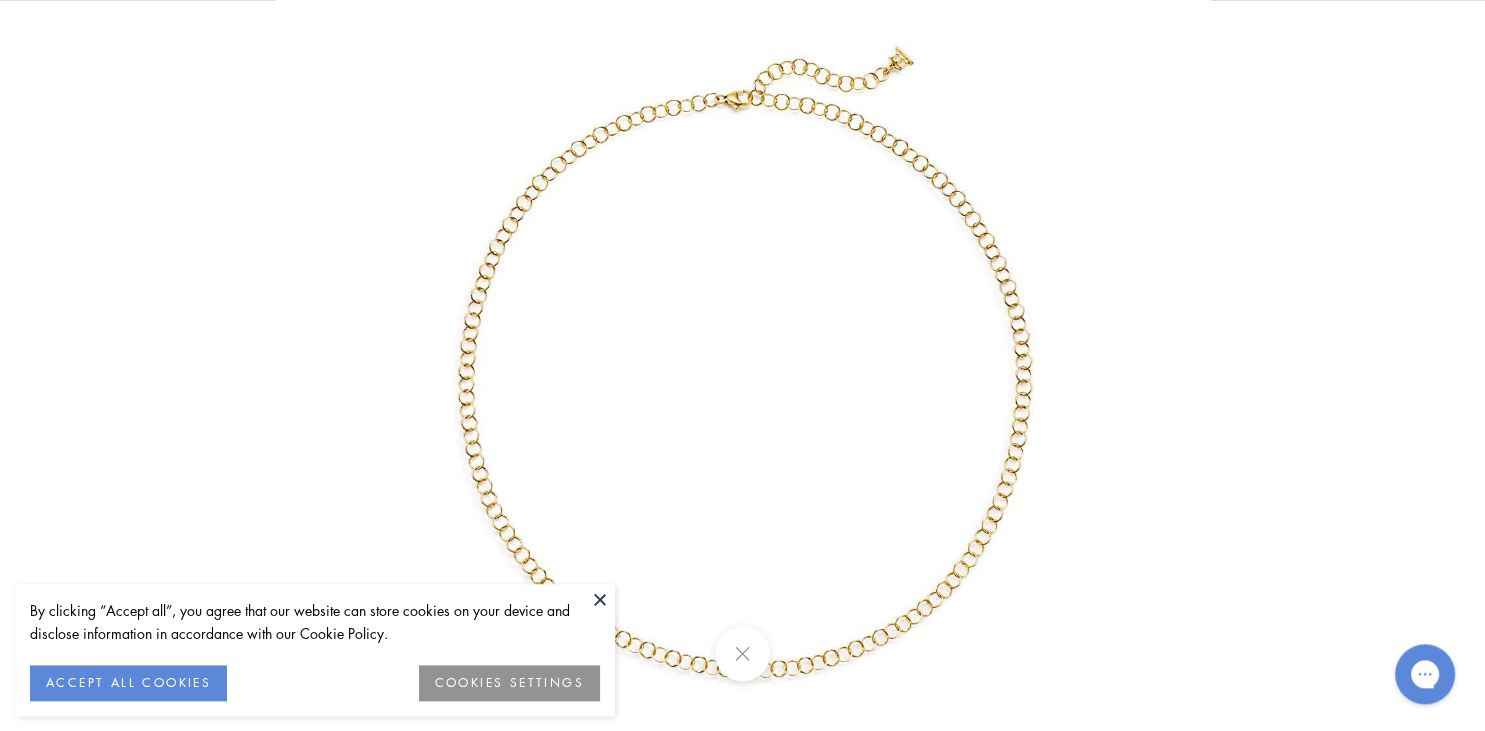 scroll, scrollTop: 312, scrollLeft: 0, axis: vertical 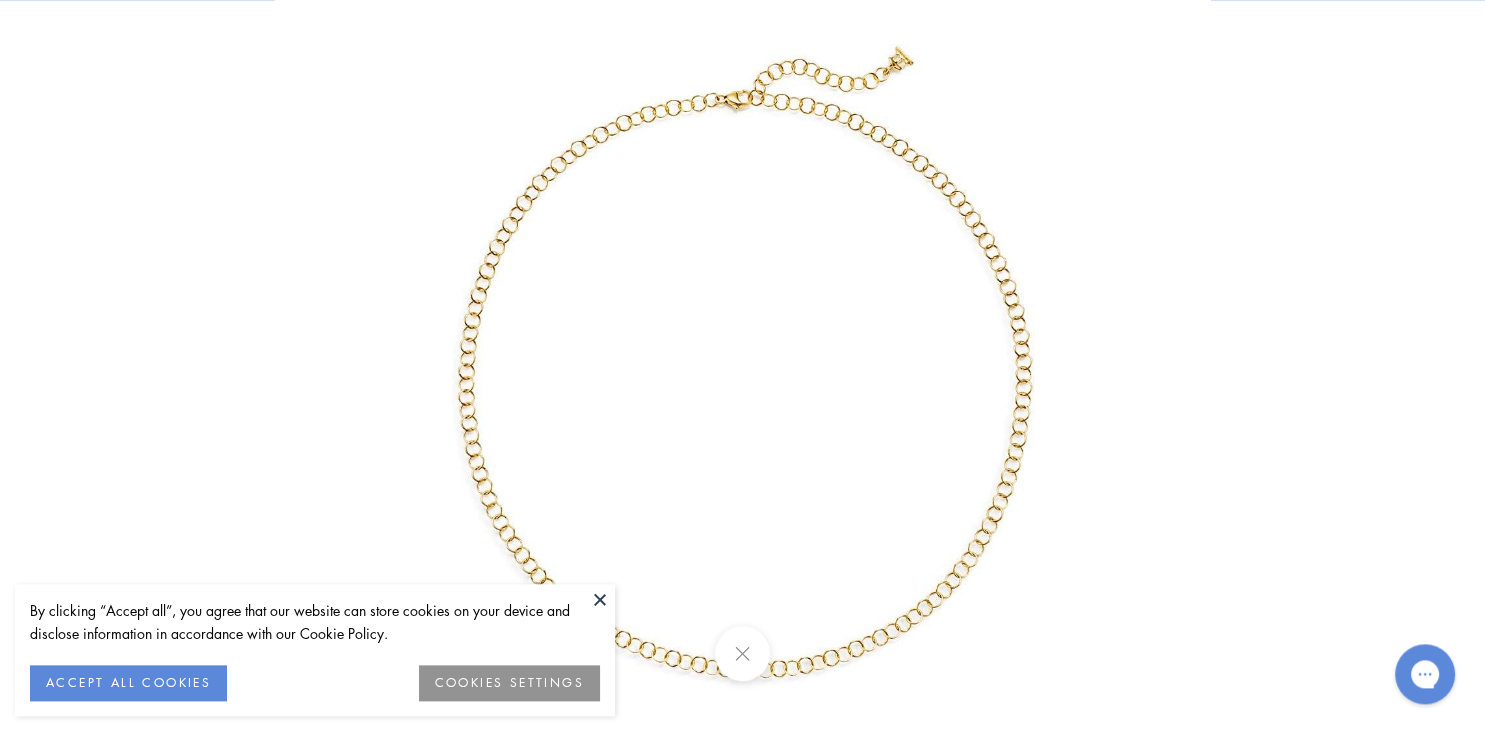 click at bounding box center [742, 653] 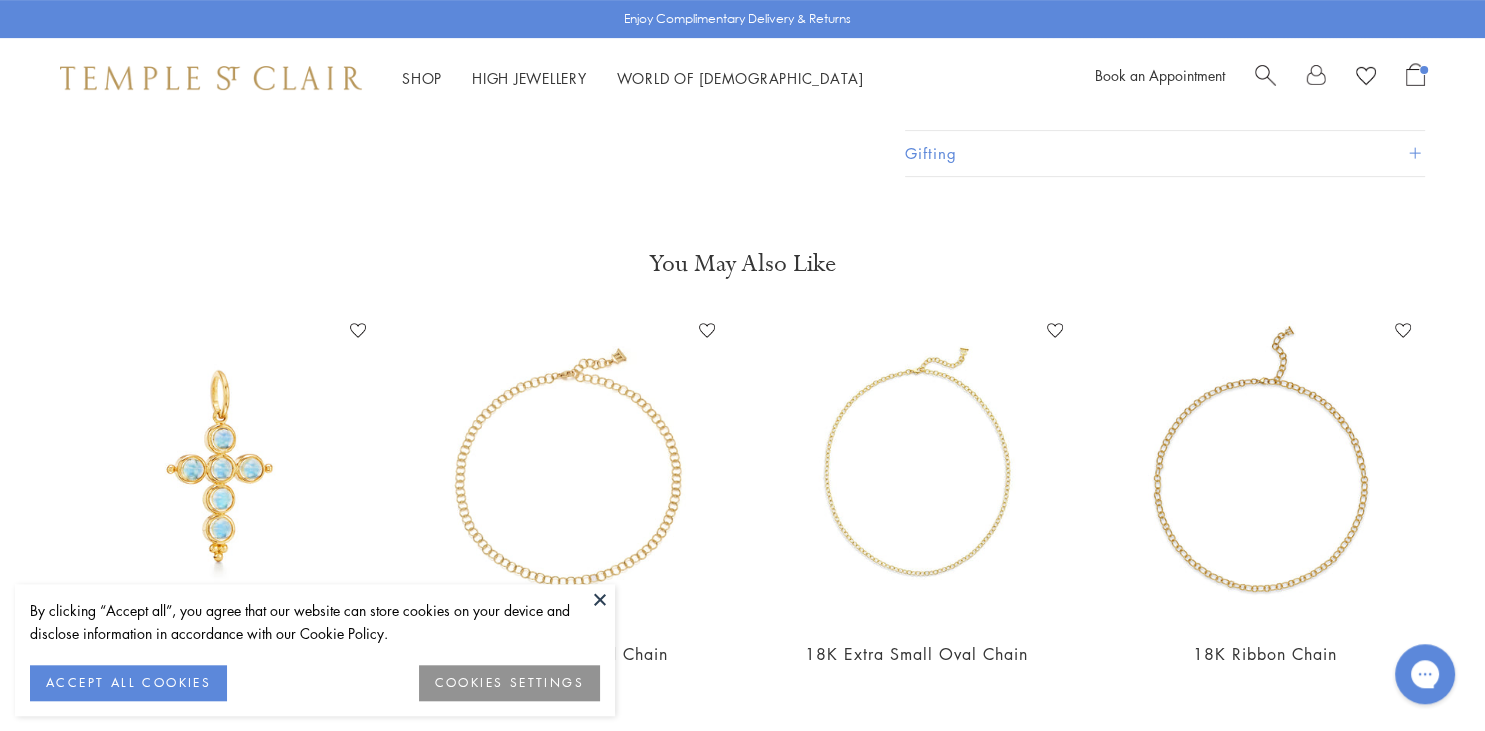 scroll, scrollTop: 794, scrollLeft: 0, axis: vertical 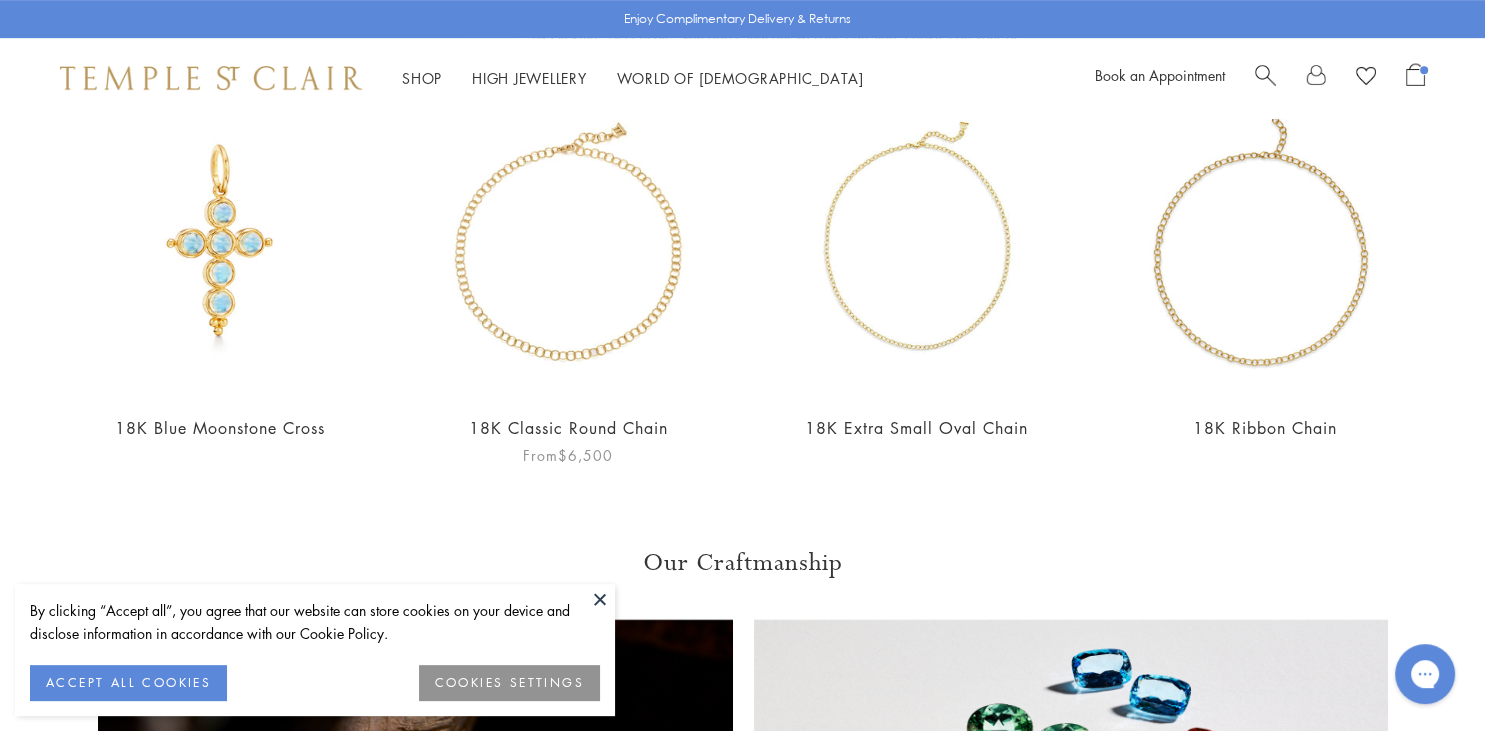 click at bounding box center (568, 243) 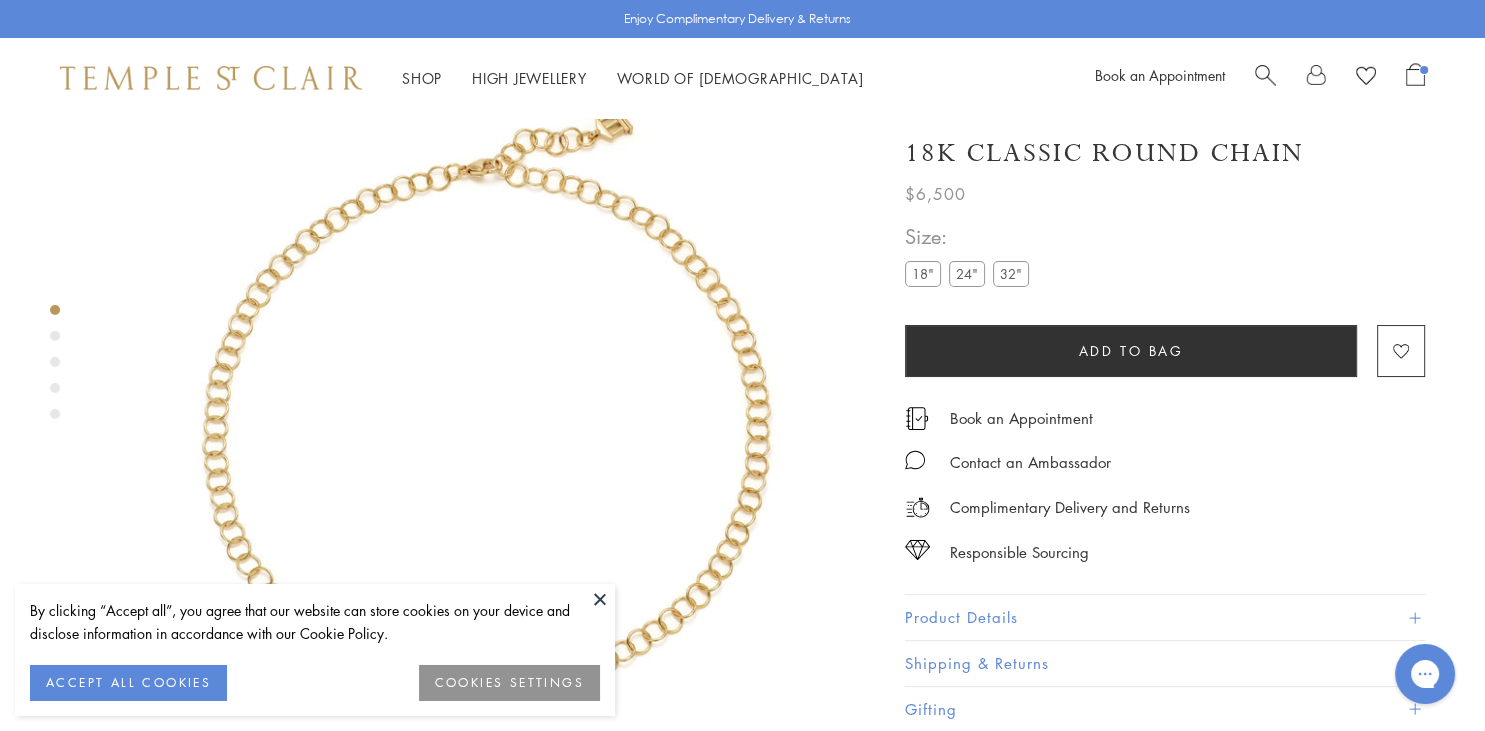 scroll, scrollTop: 0, scrollLeft: 0, axis: both 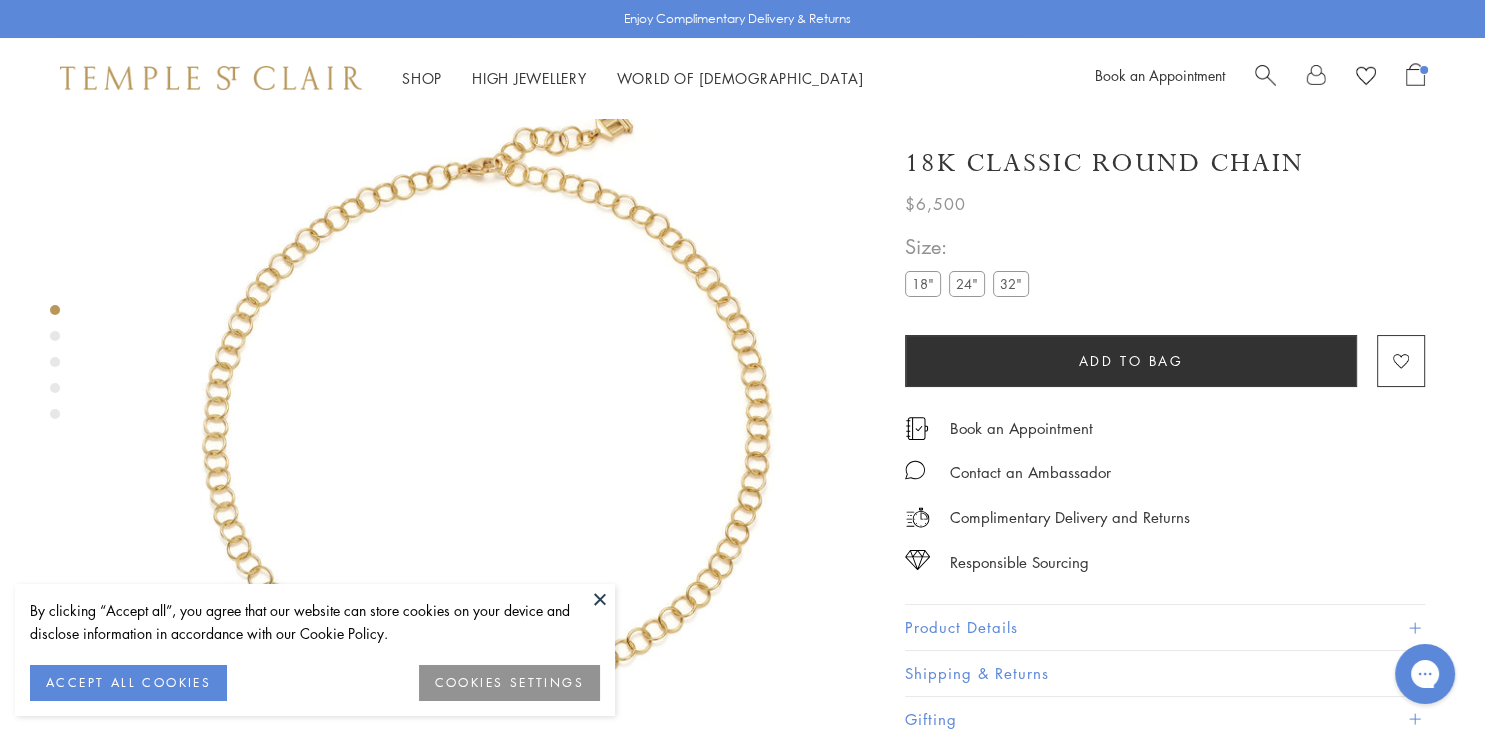 click at bounding box center (487, 403) 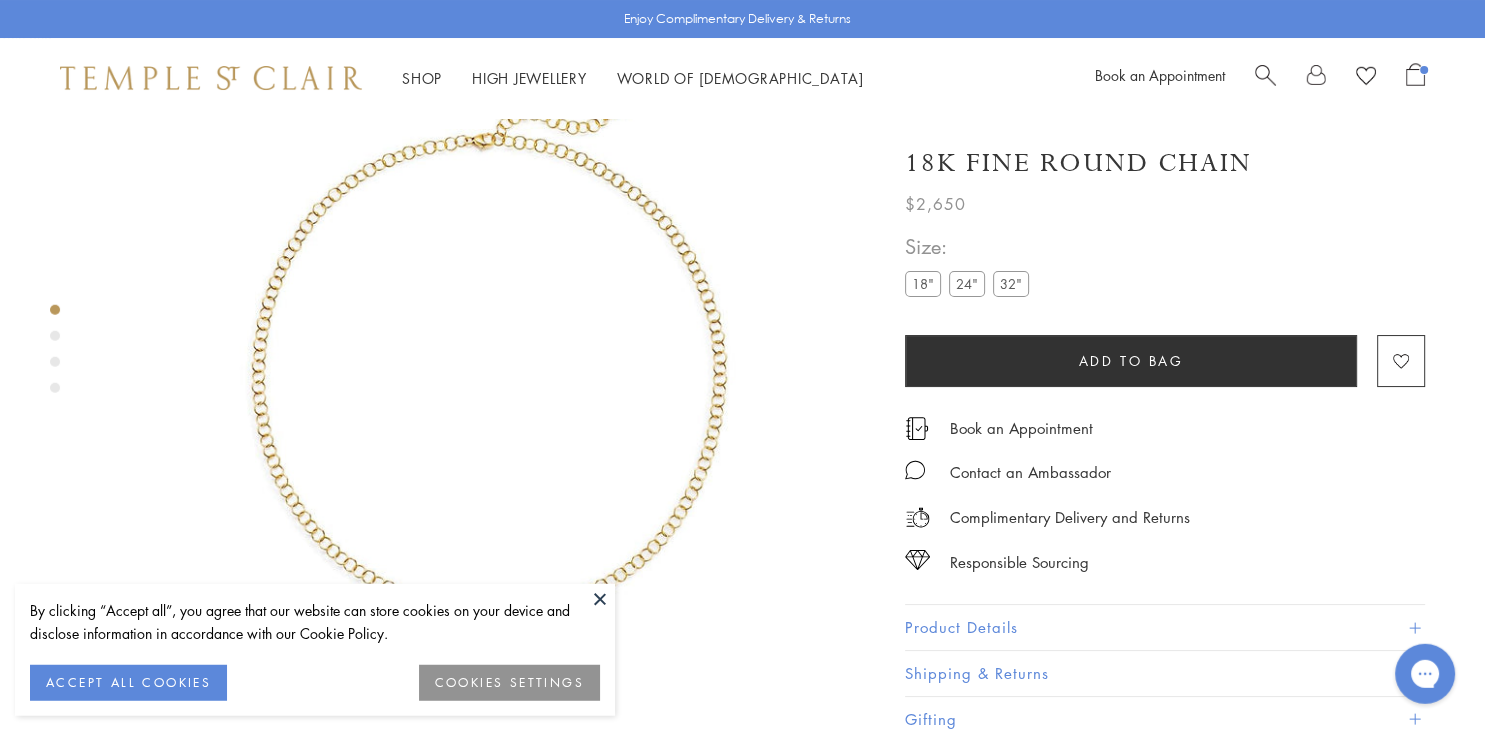 scroll, scrollTop: 139, scrollLeft: 0, axis: vertical 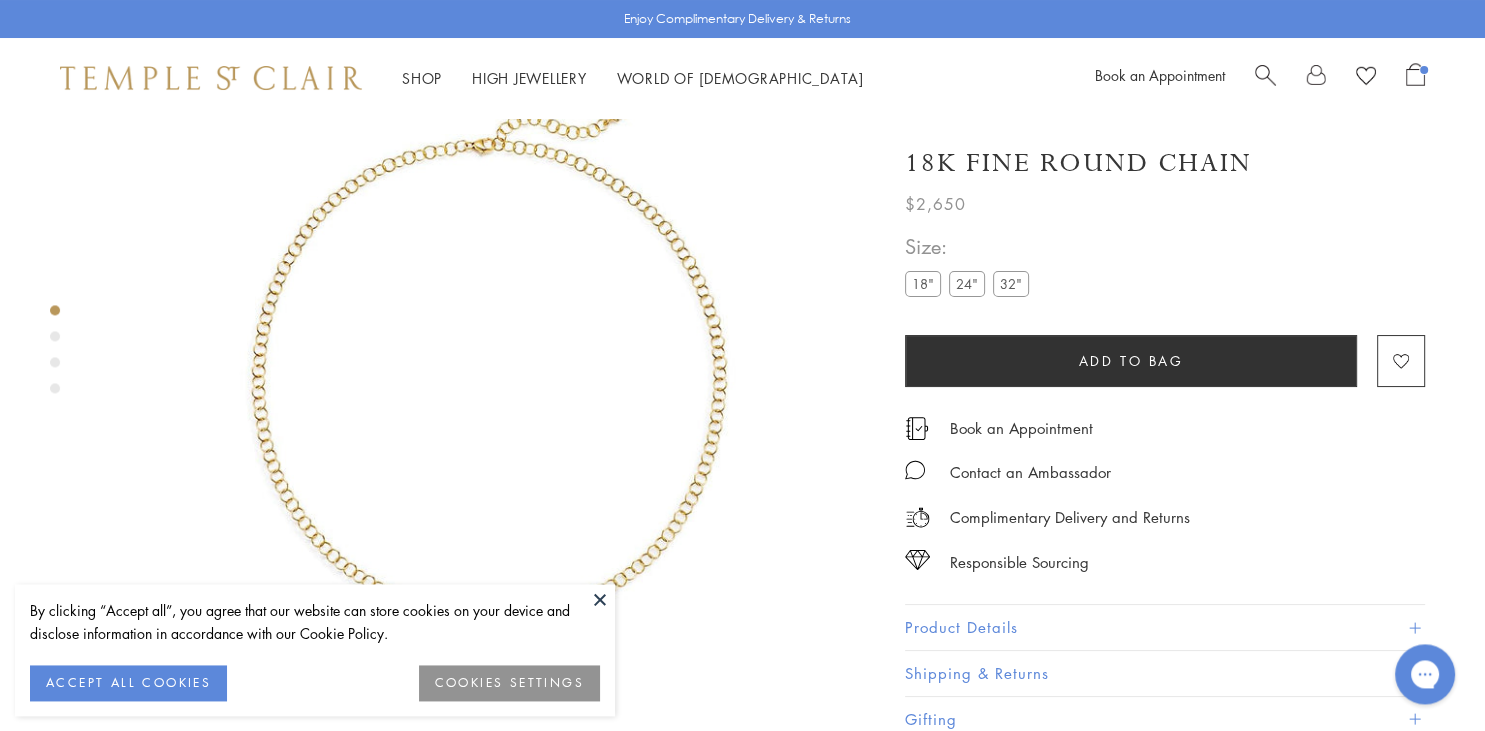 click at bounding box center [487, 366] 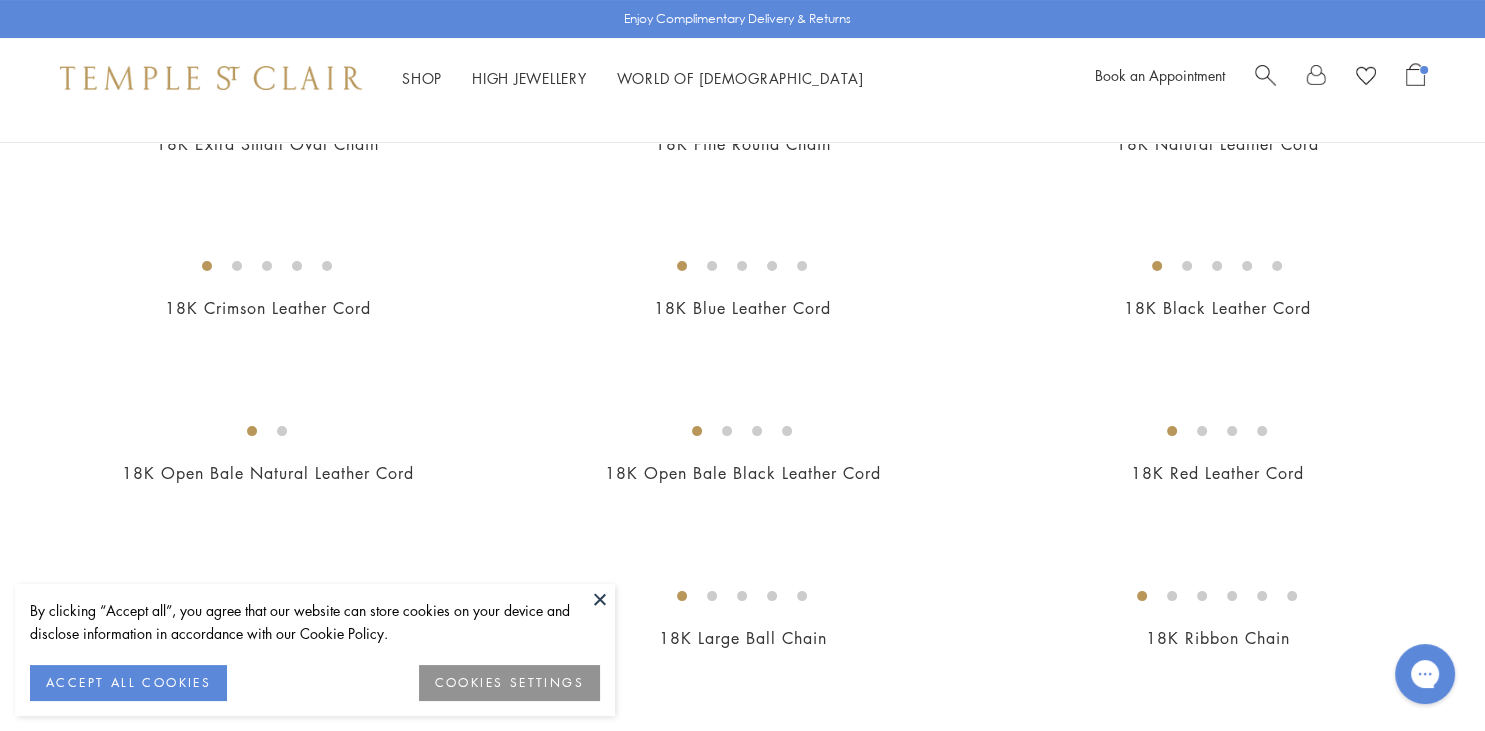 scroll, scrollTop: 0, scrollLeft: 0, axis: both 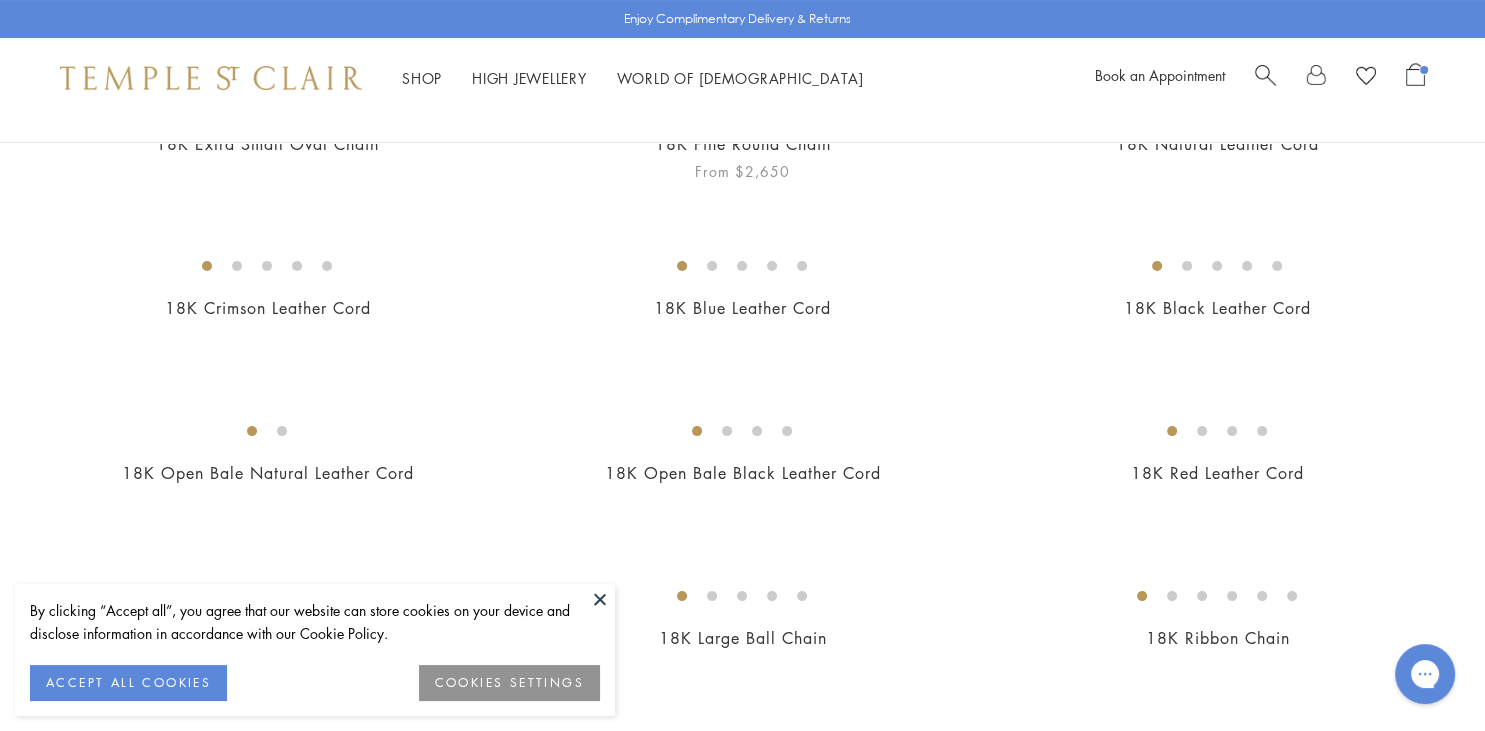click at bounding box center [0, 0] 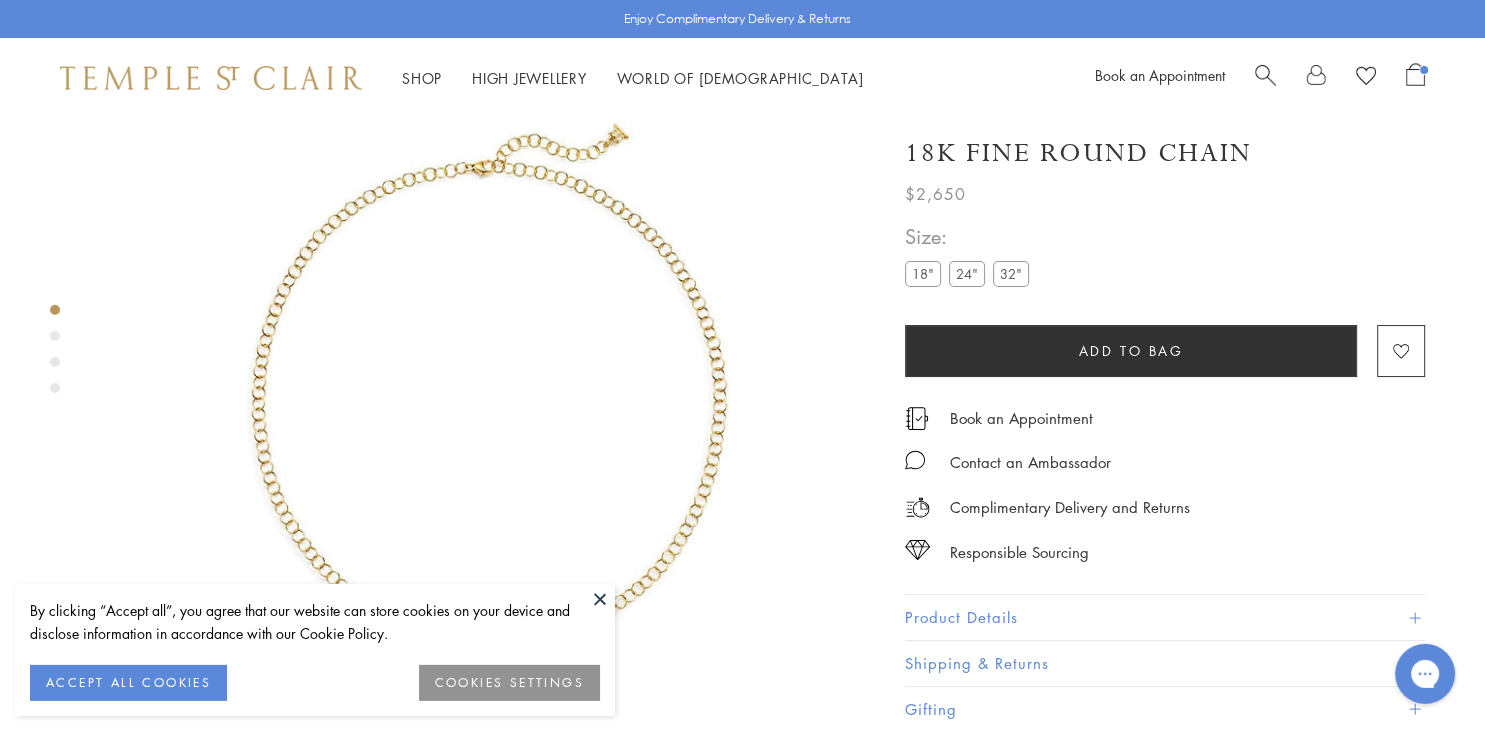 scroll, scrollTop: 118, scrollLeft: 0, axis: vertical 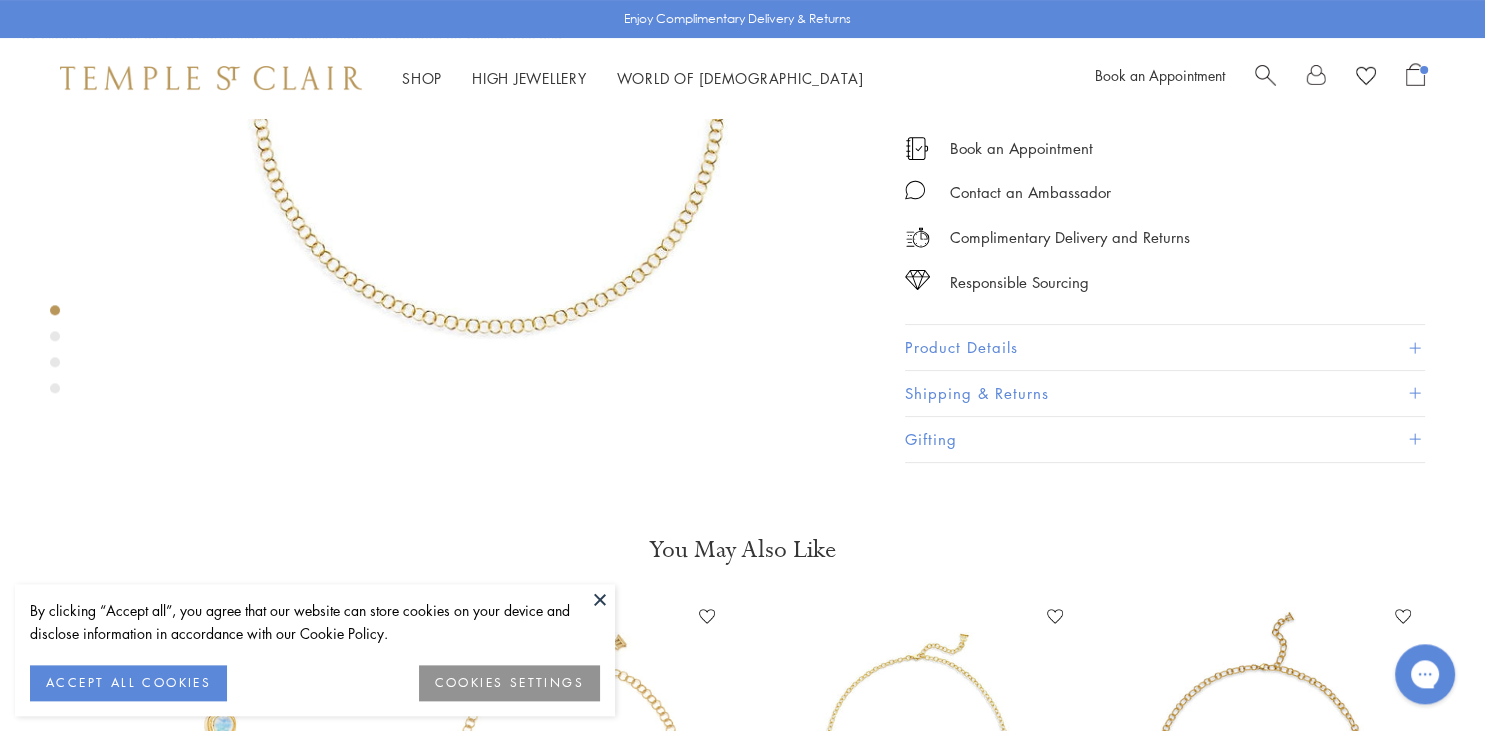click at bounding box center (487, 75) 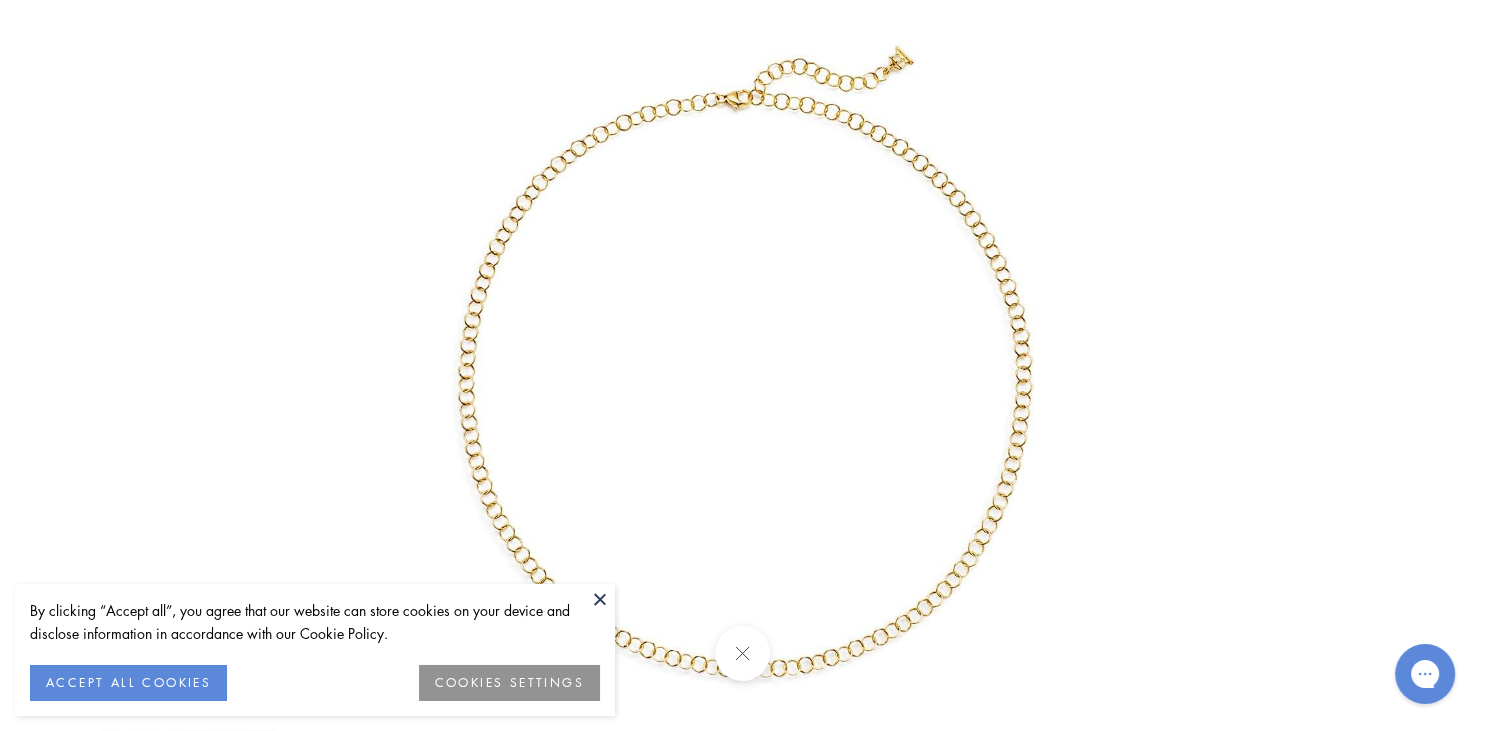 scroll, scrollTop: 900, scrollLeft: 0, axis: vertical 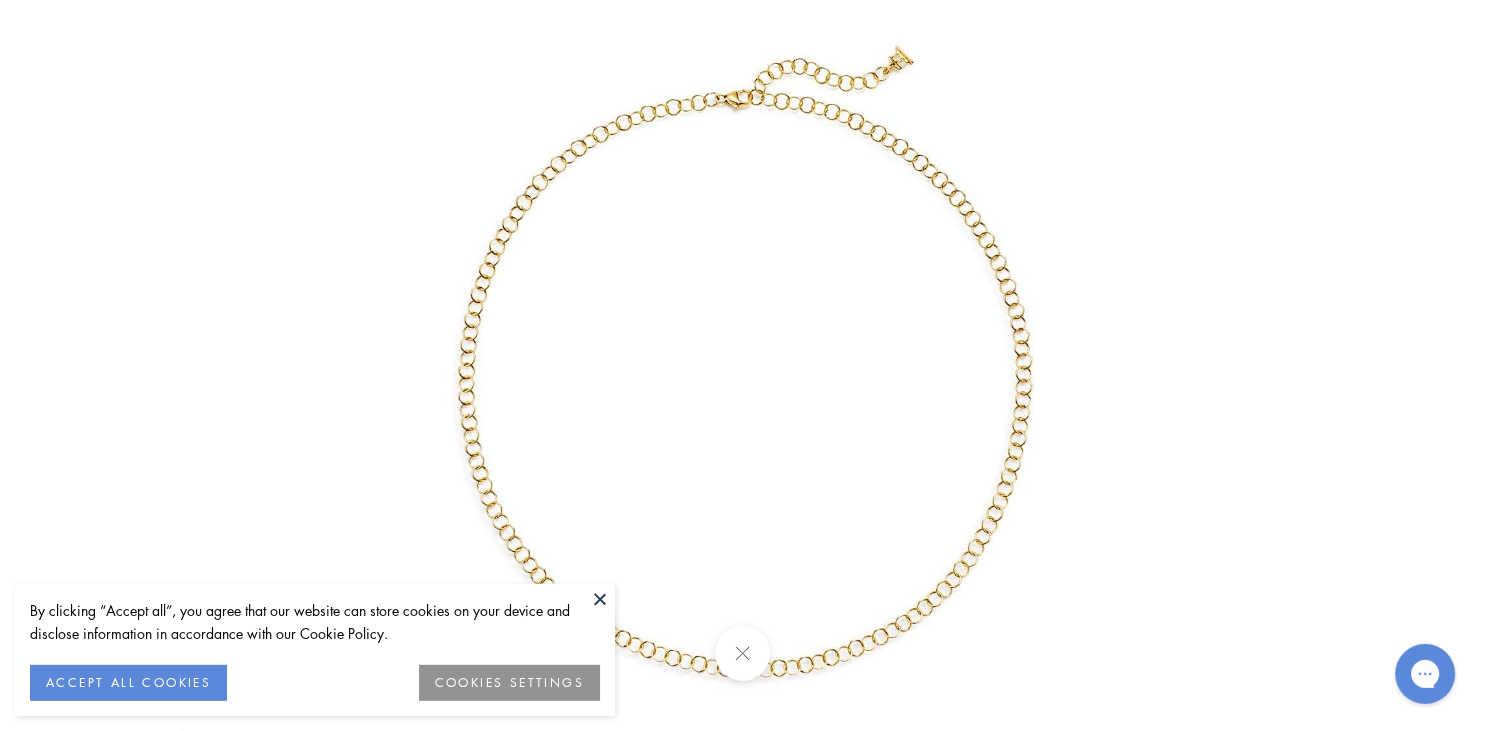 click at bounding box center [742, 653] 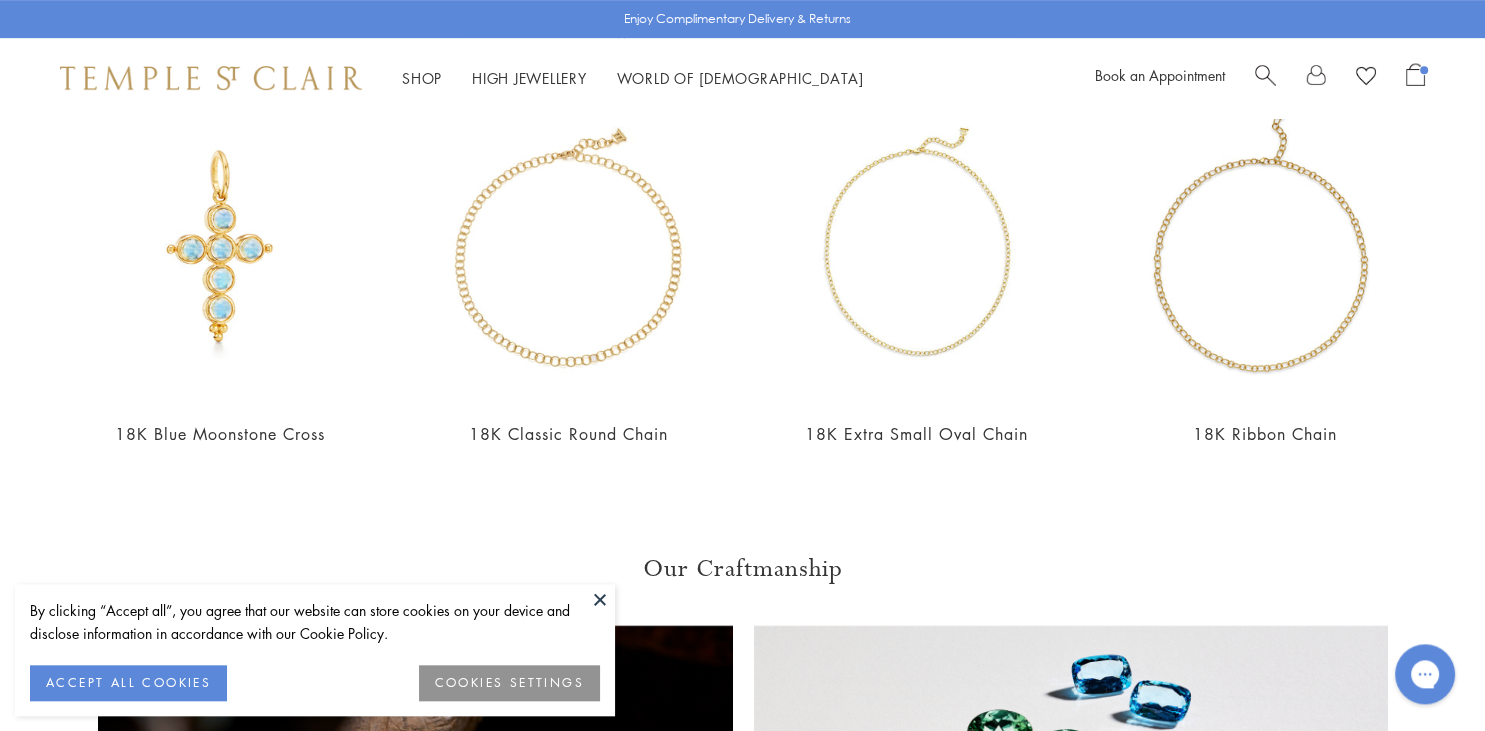 scroll, scrollTop: 833, scrollLeft: 0, axis: vertical 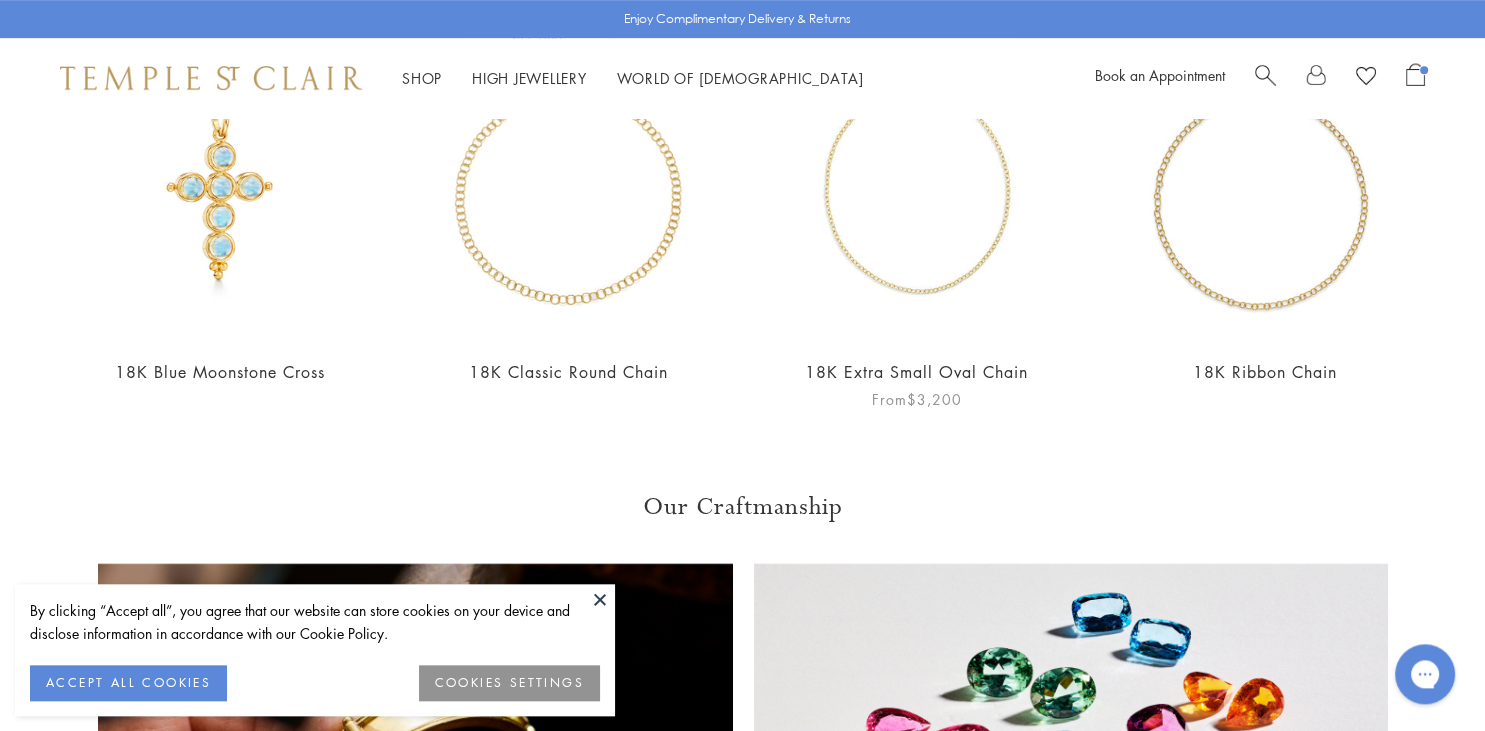 click at bounding box center [917, 187] 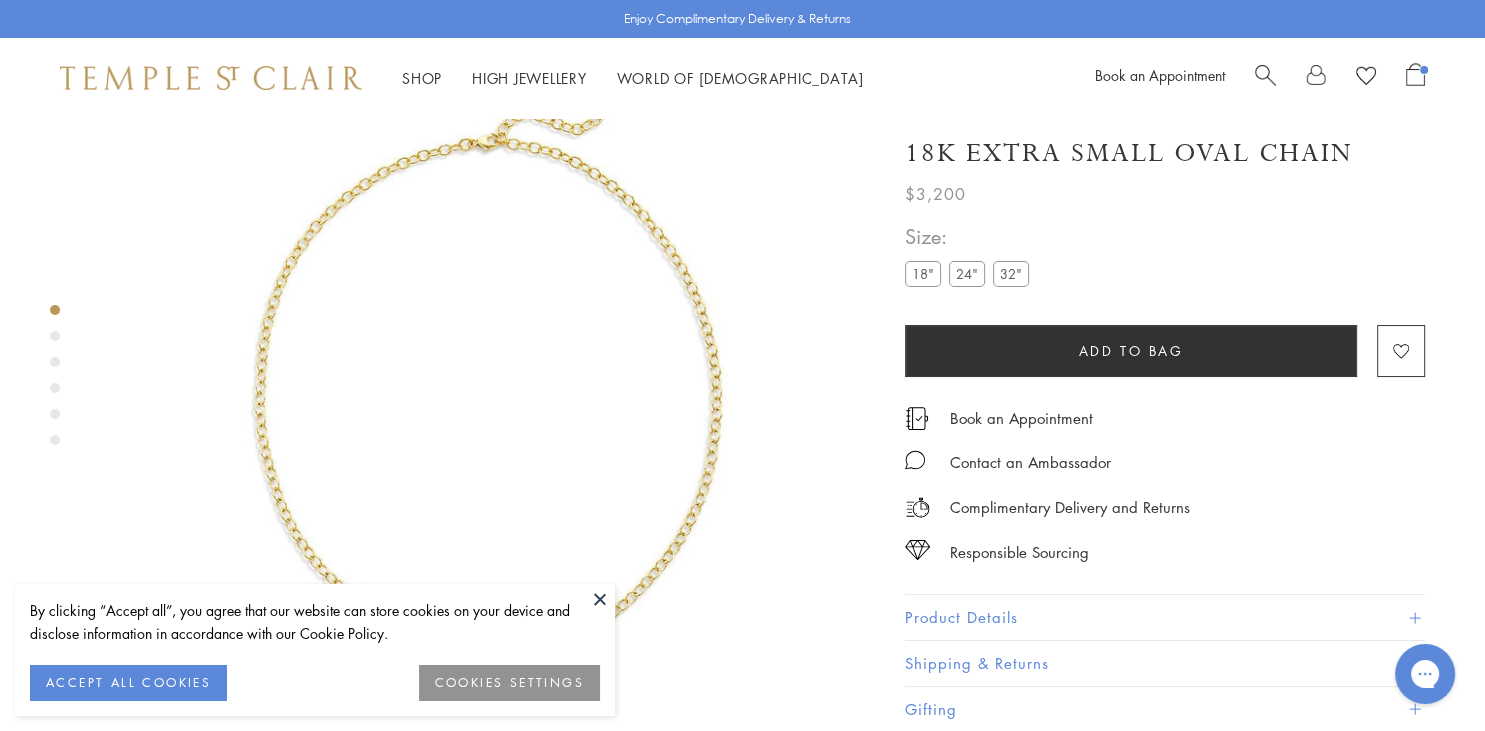 scroll, scrollTop: 118, scrollLeft: 0, axis: vertical 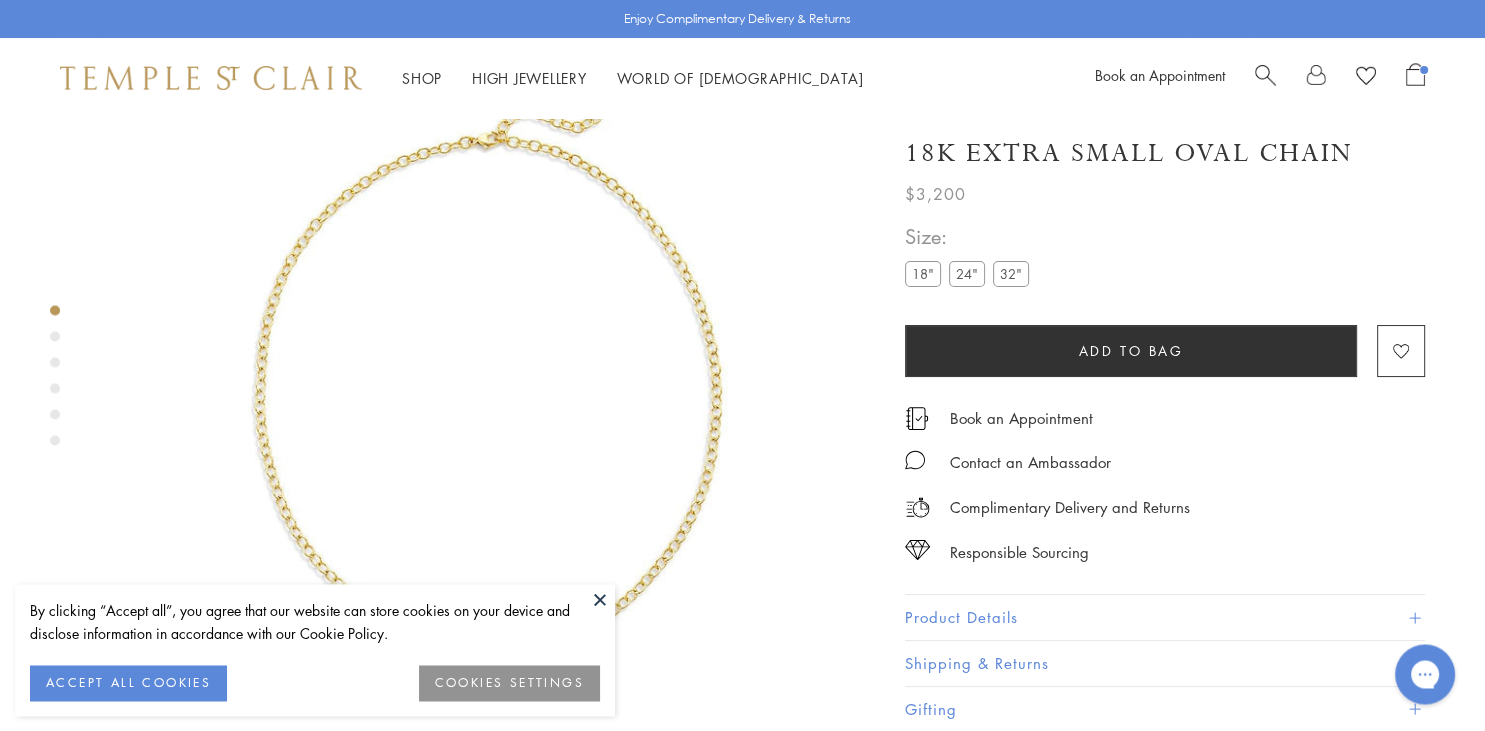 click at bounding box center [487, 387] 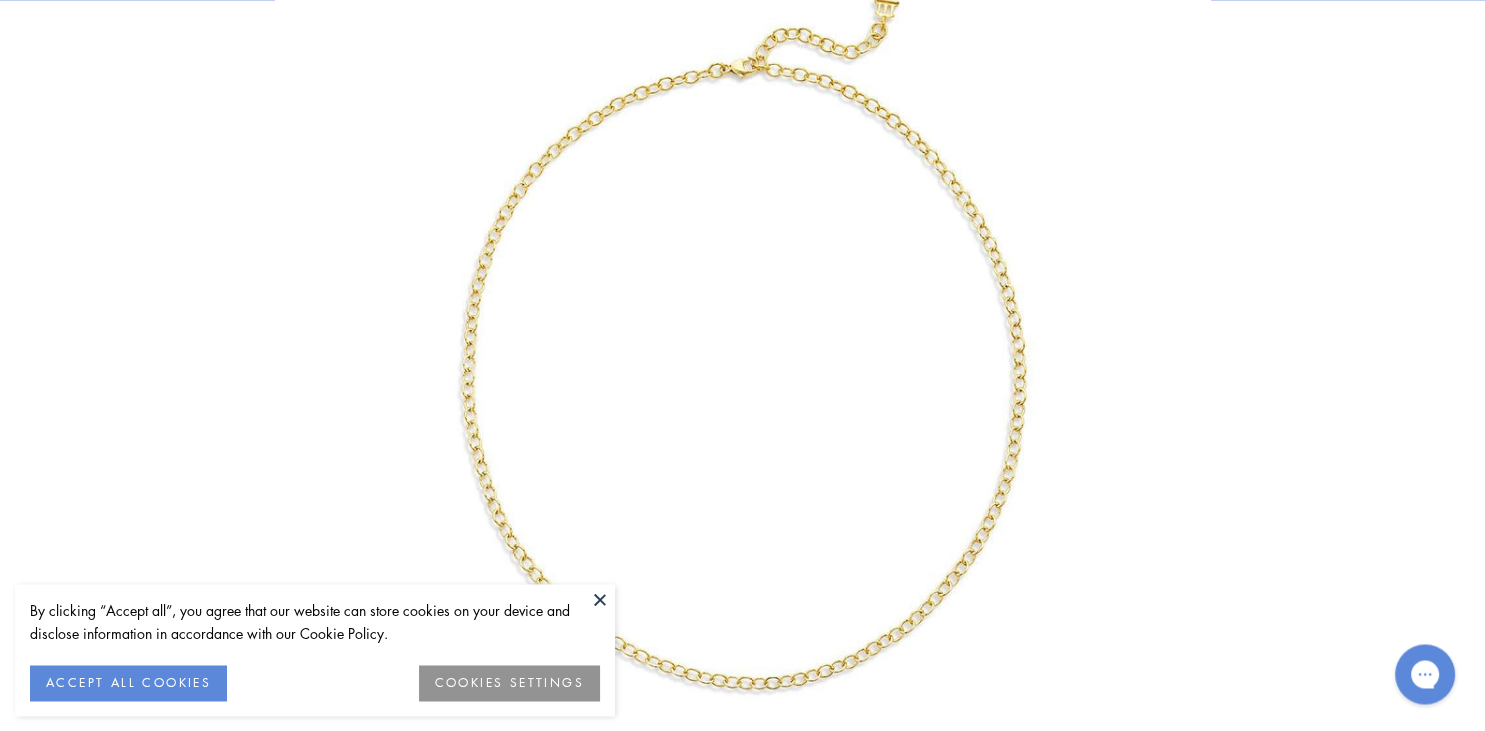 click at bounding box center [743, 366] 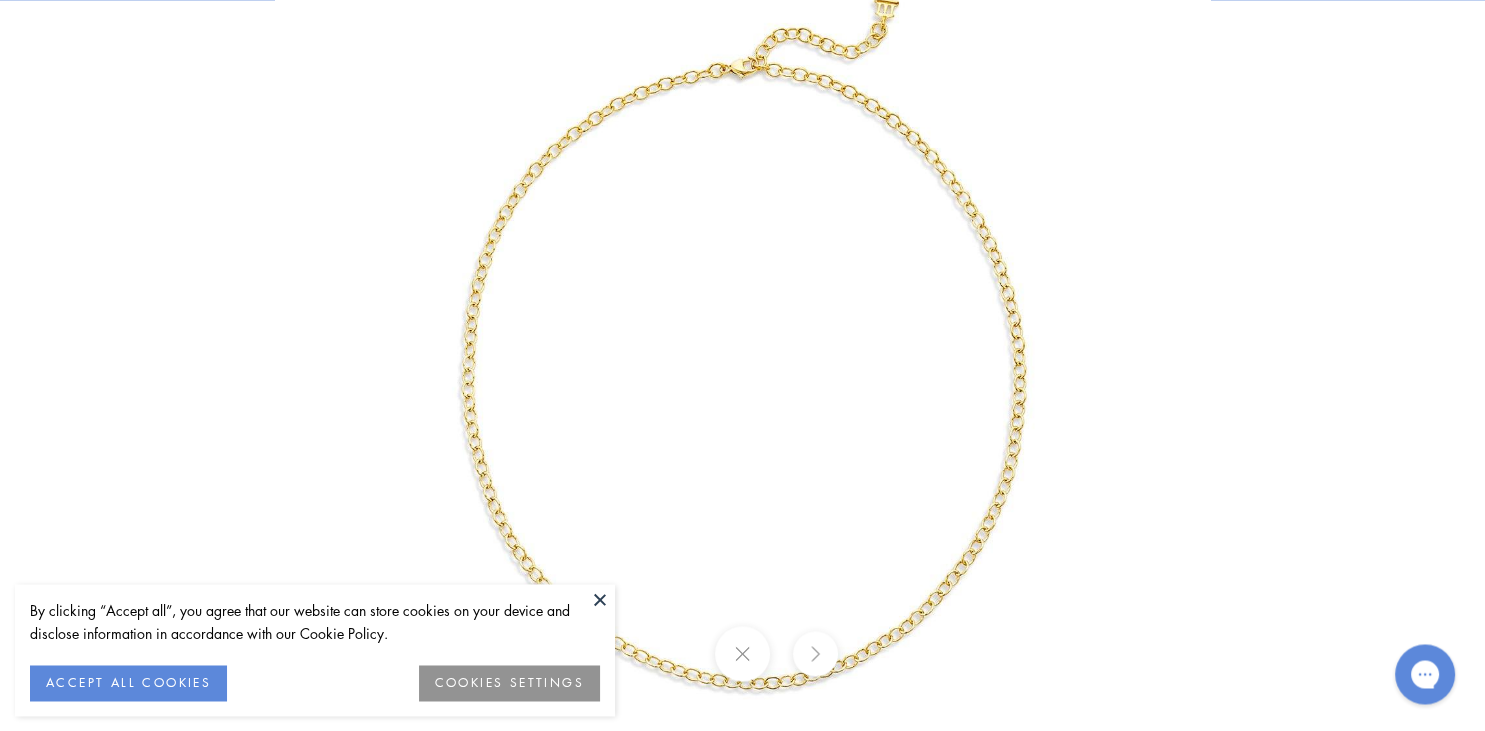 click at bounding box center [743, 366] 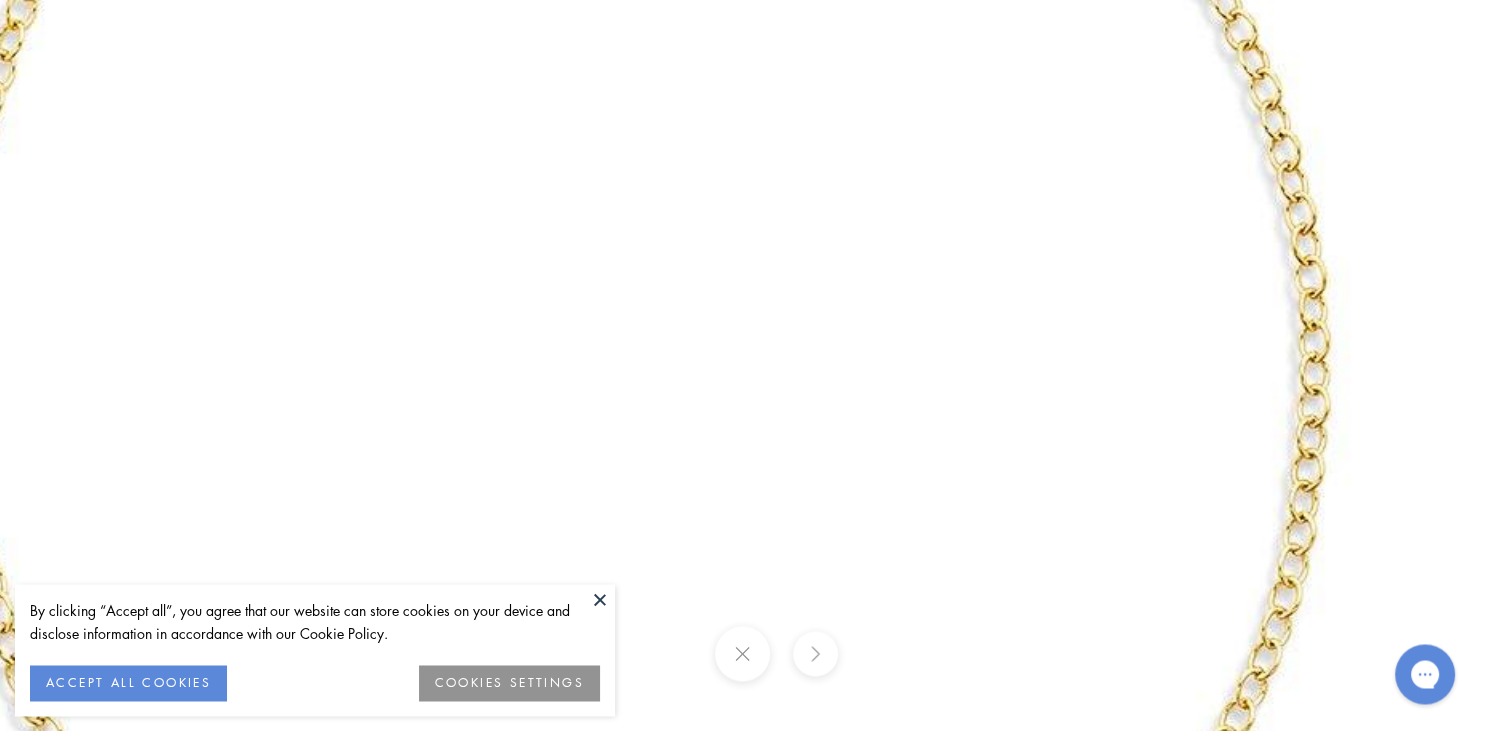 click at bounding box center (633, 332) 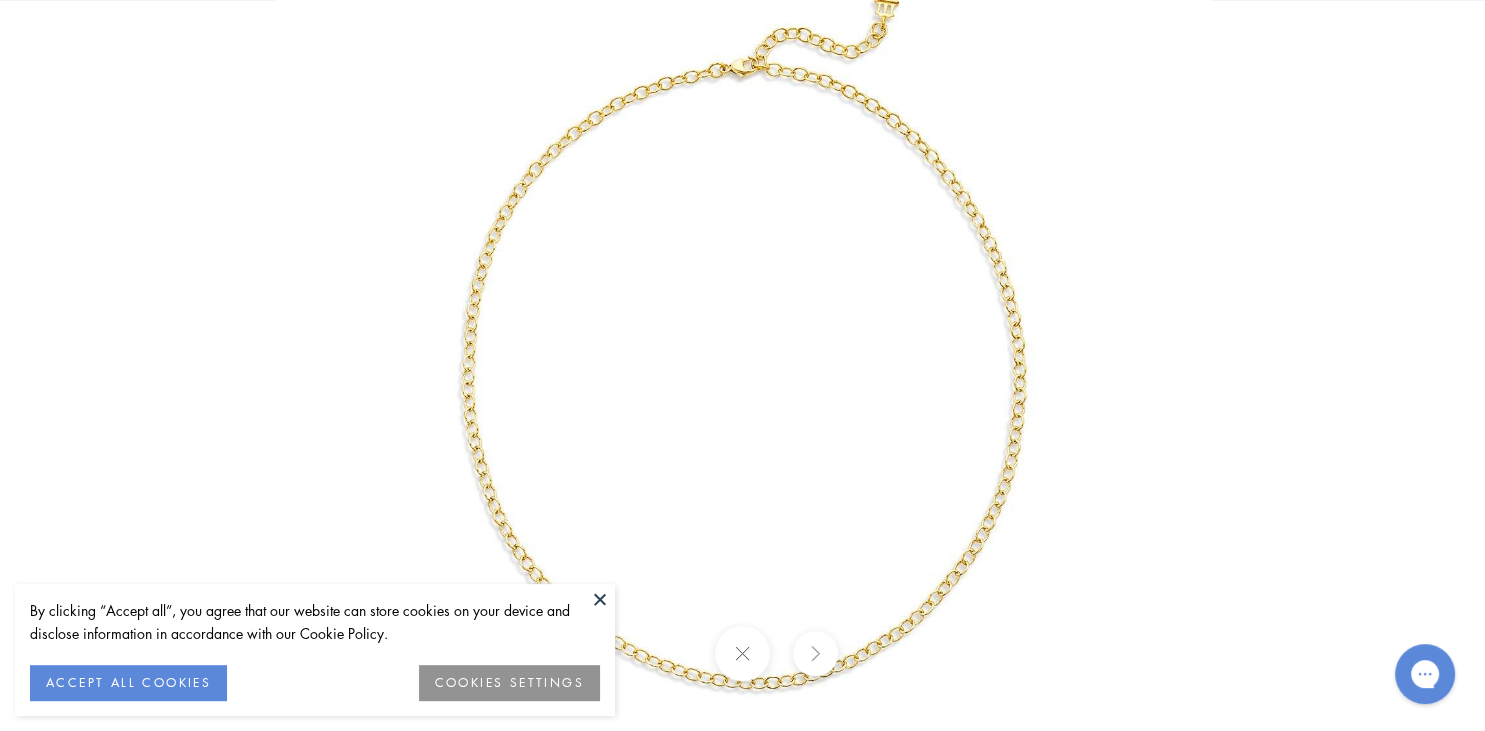 scroll, scrollTop: 433, scrollLeft: 0, axis: vertical 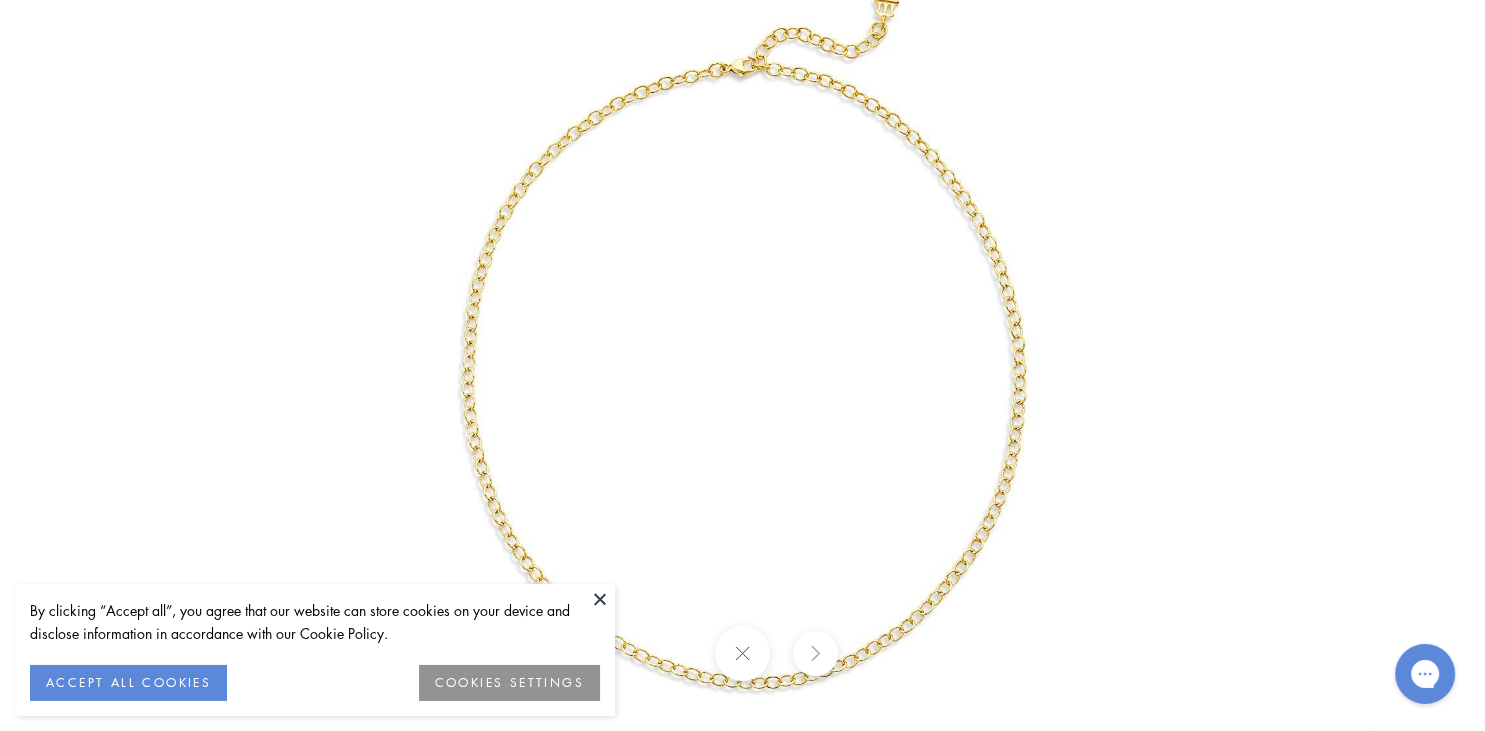 click at bounding box center (600, 599) 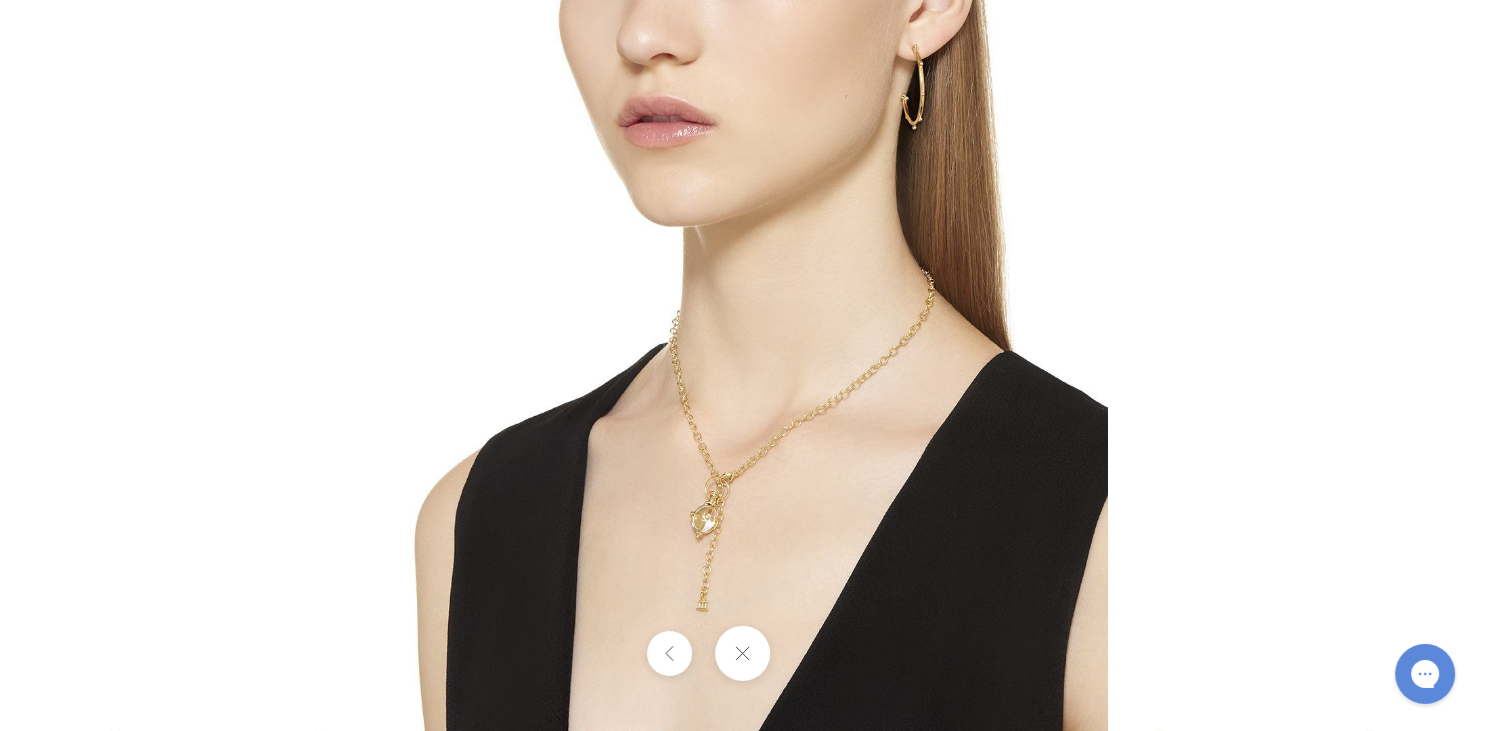 click at bounding box center (742, 365) 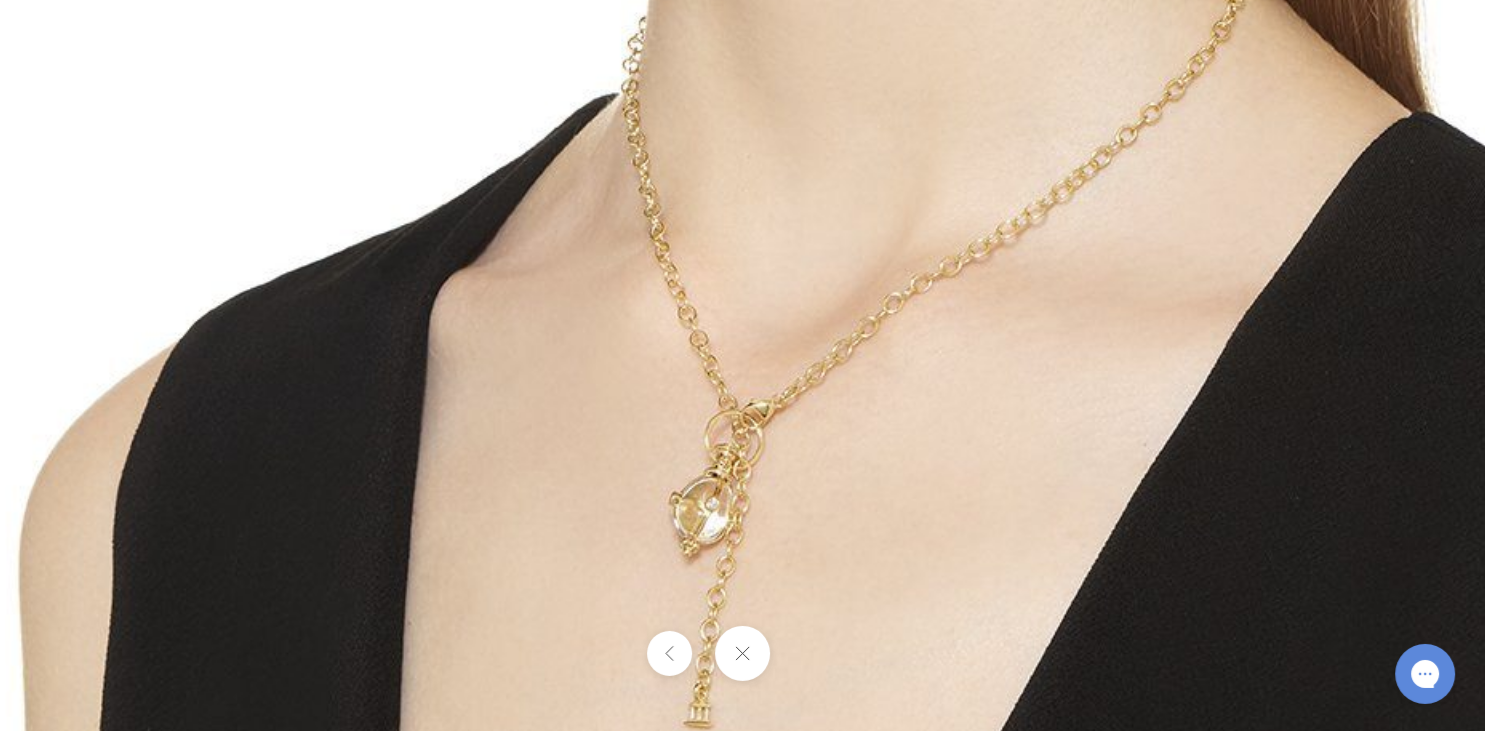 click at bounding box center [794, 147] 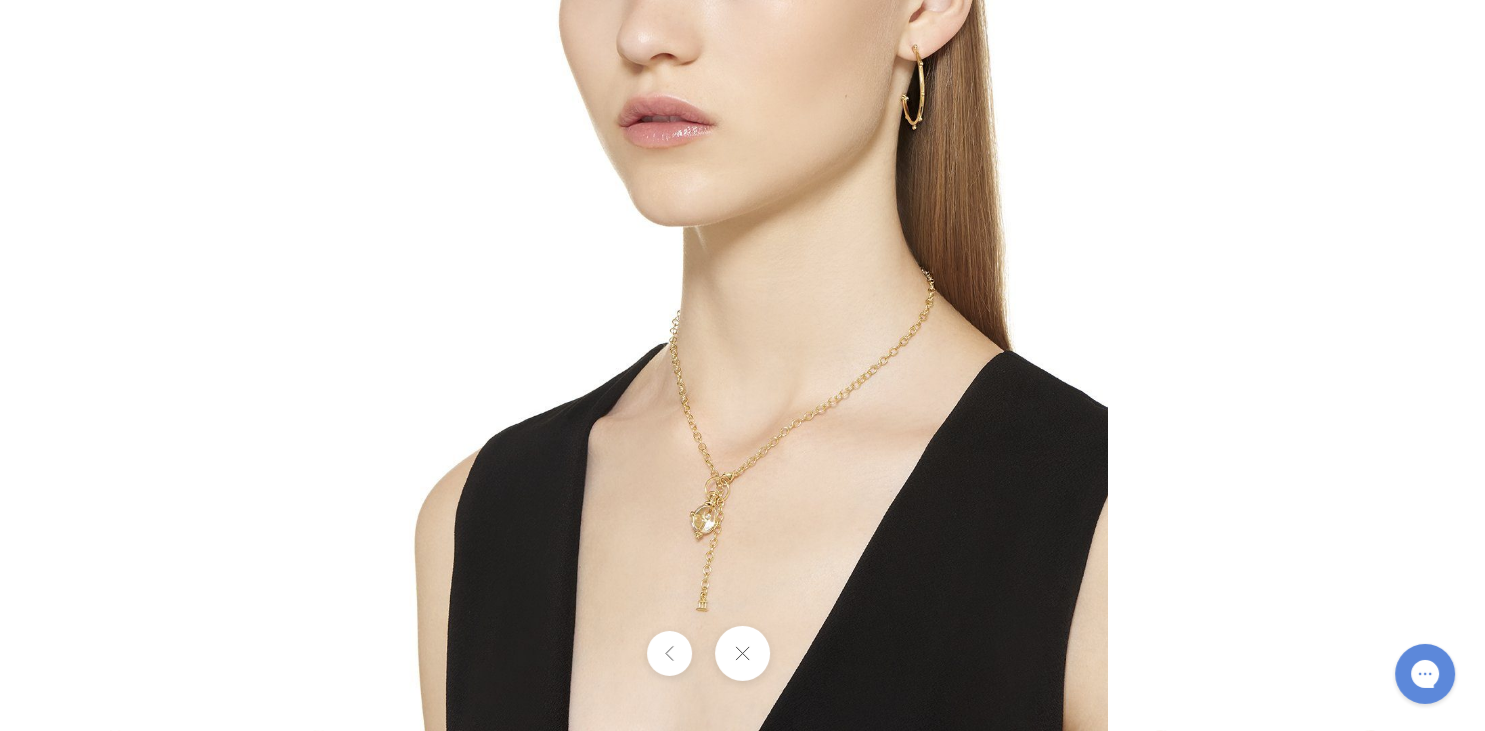click at bounding box center [742, 365] 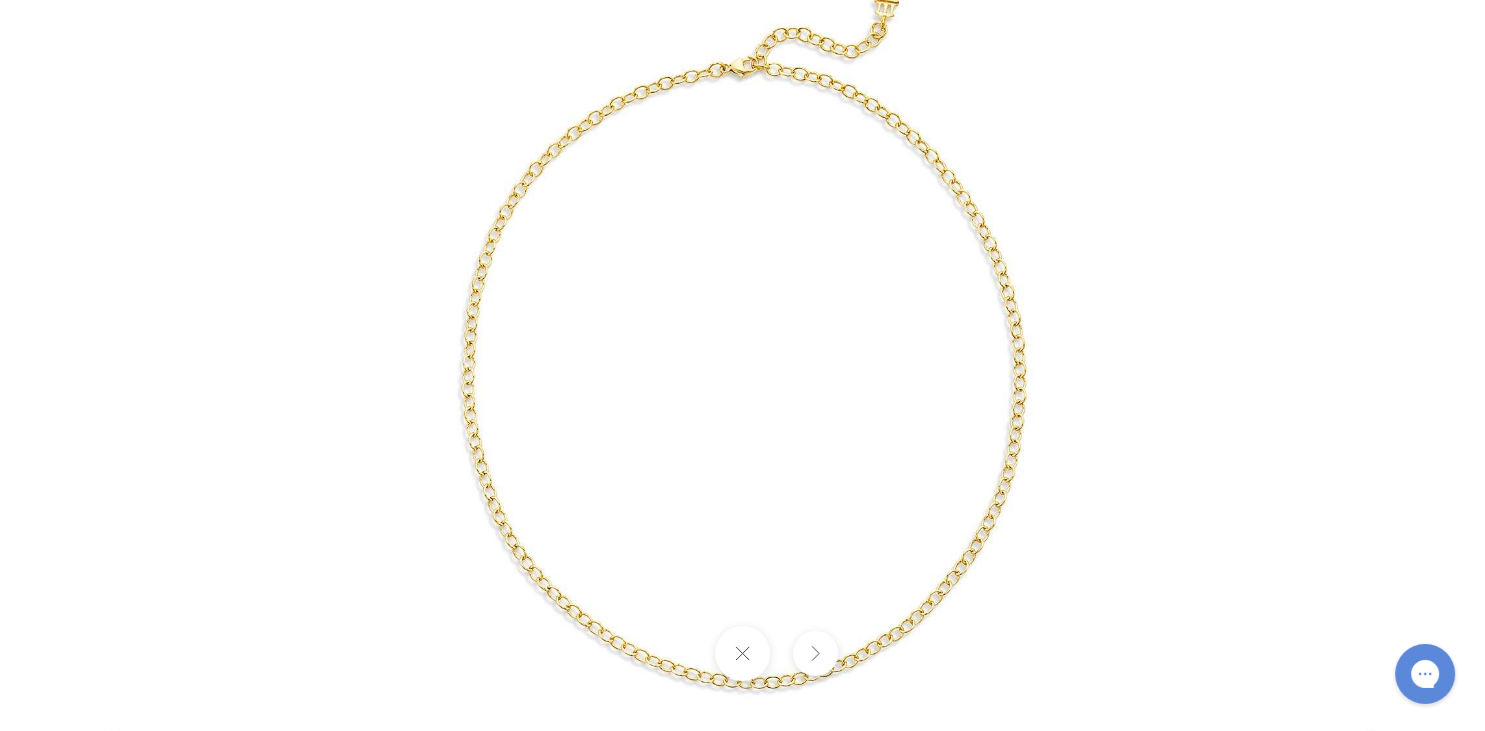 click at bounding box center (743, 366) 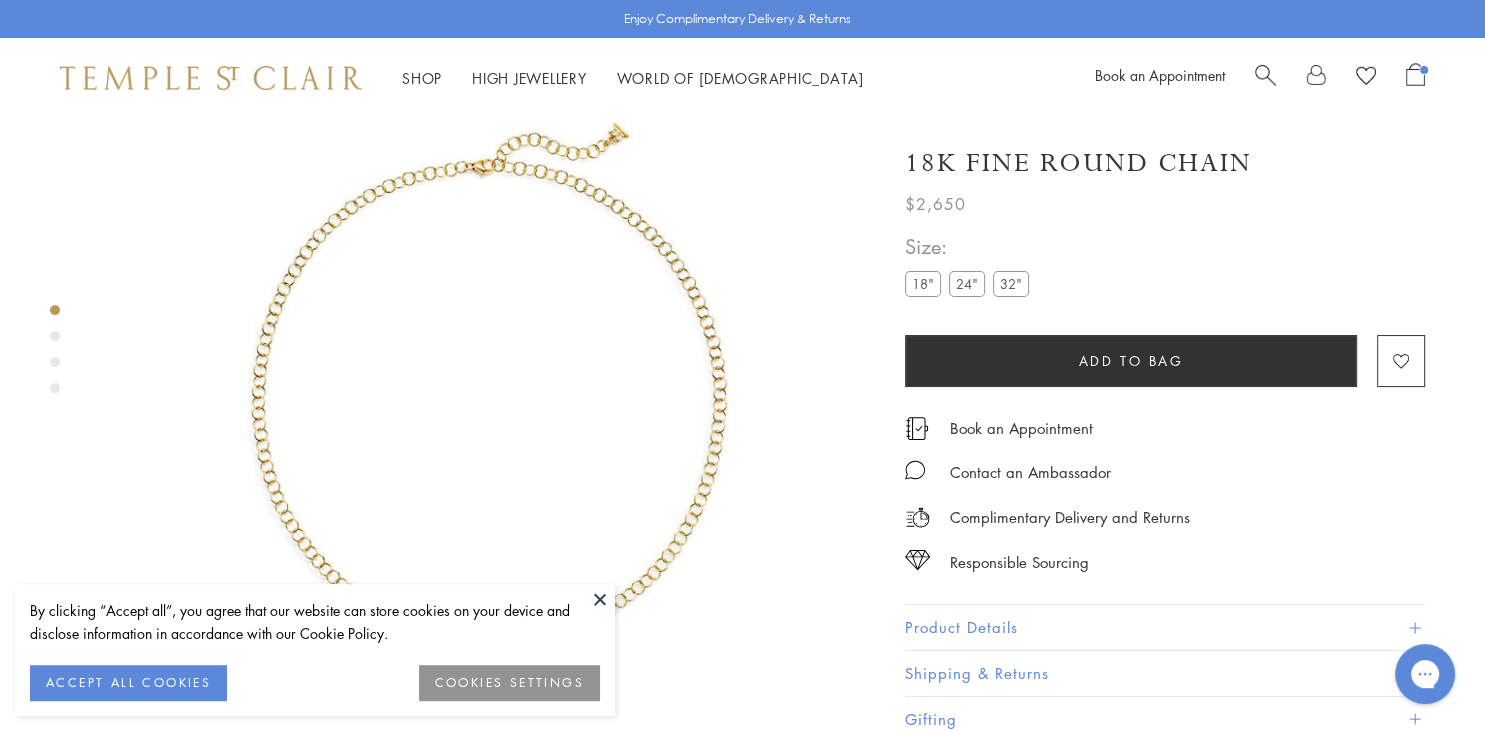 scroll, scrollTop: 118, scrollLeft: 0, axis: vertical 